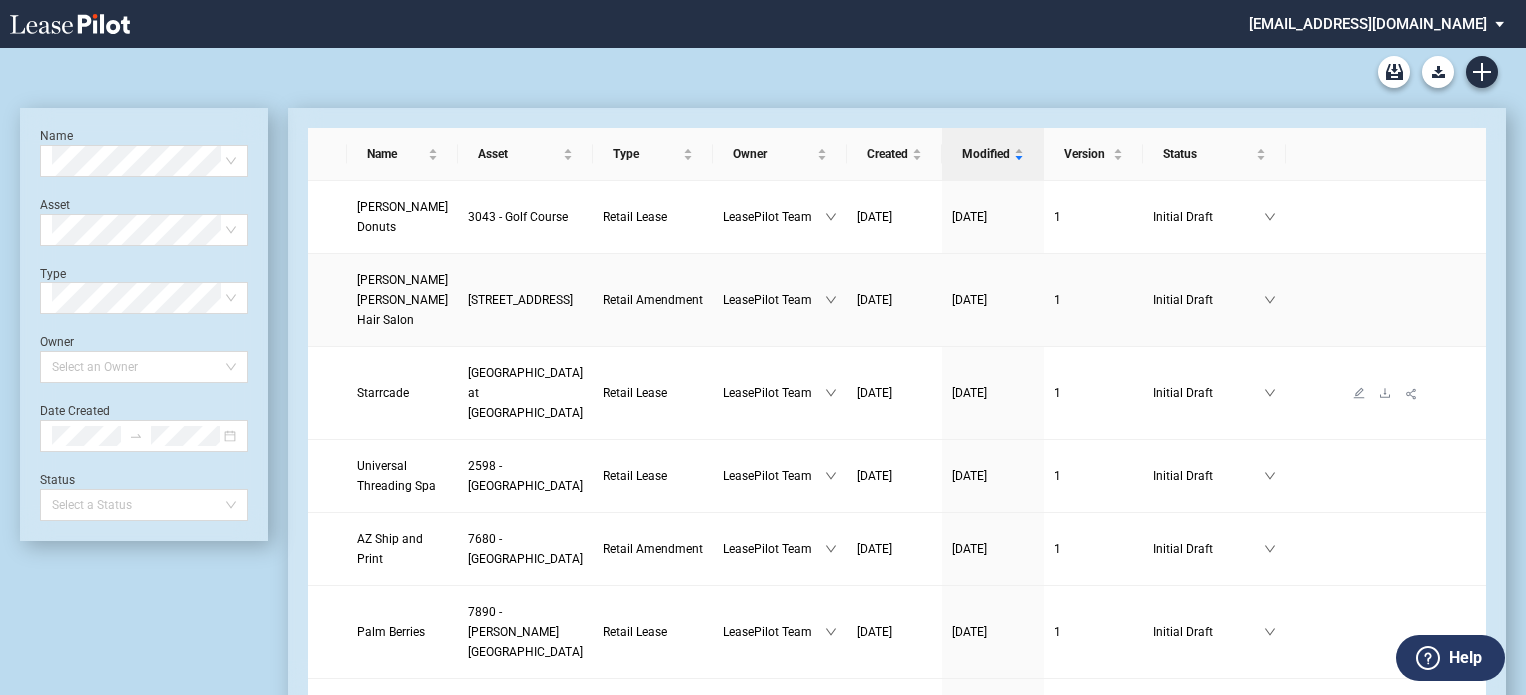 scroll, scrollTop: 0, scrollLeft: 0, axis: both 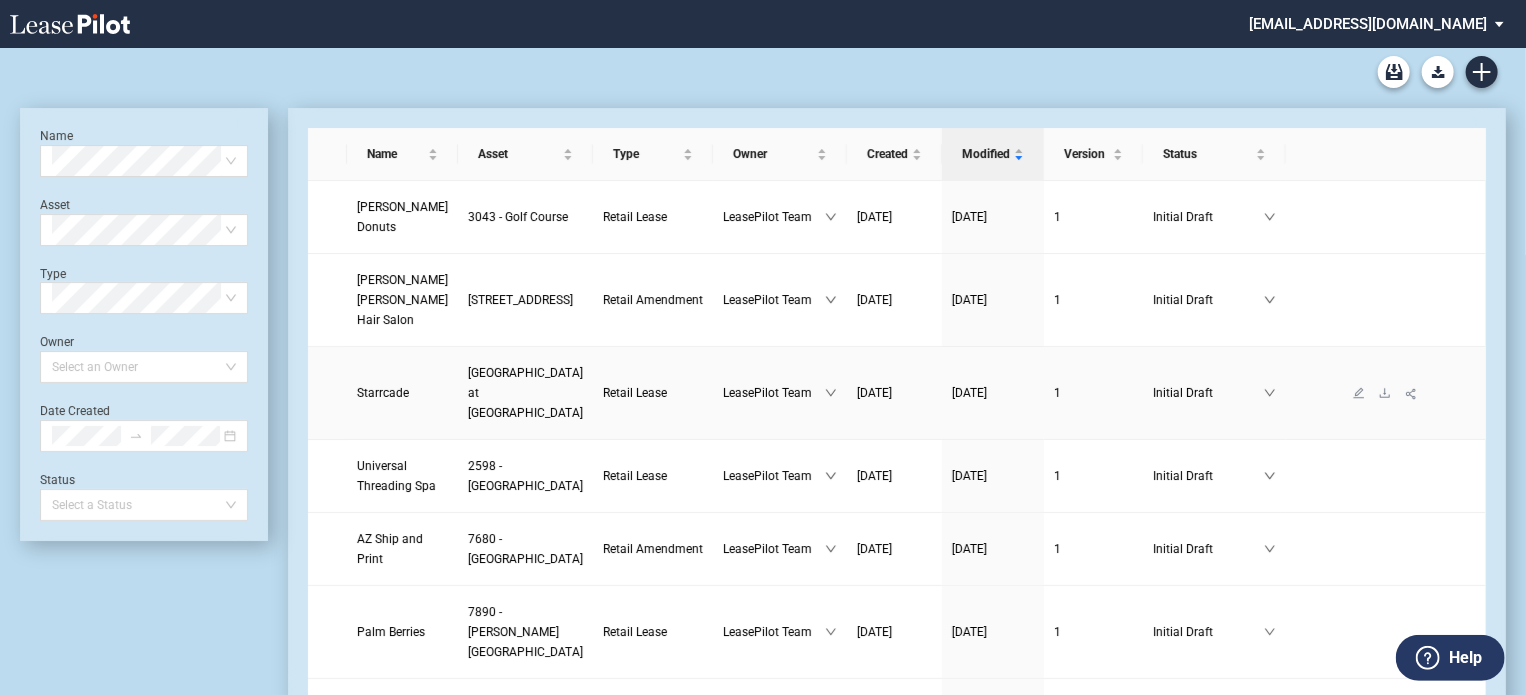 click on "Starrcade" at bounding box center (383, 393) 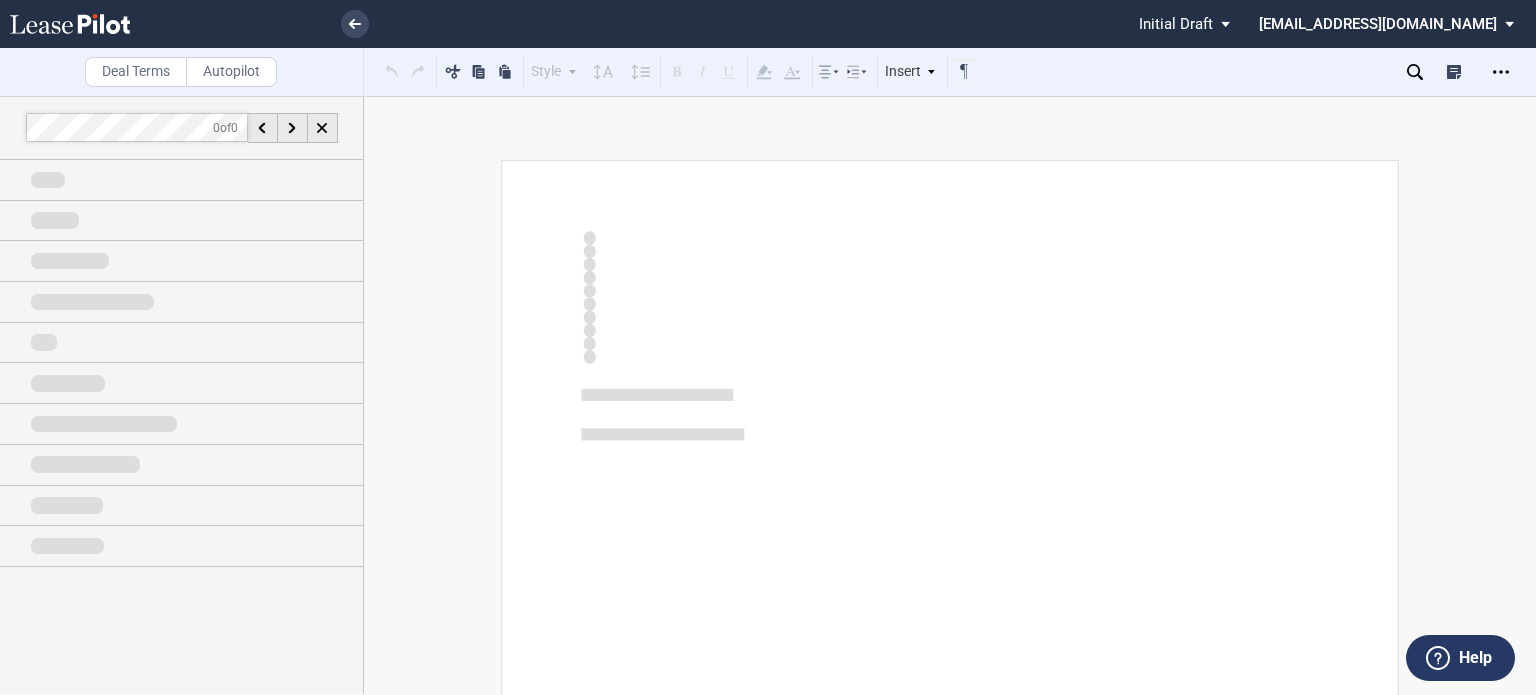 scroll, scrollTop: 0, scrollLeft: 0, axis: both 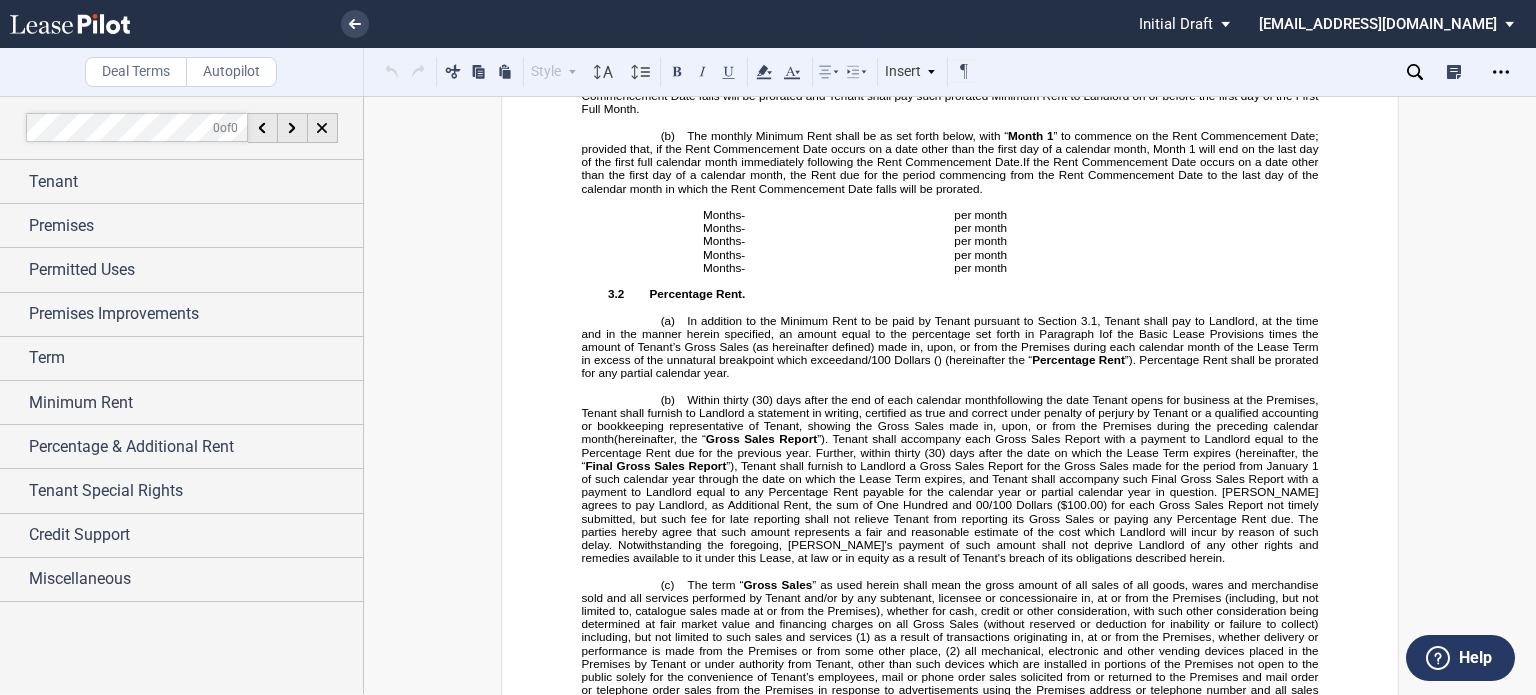 click on "”). Tenant shall accompany each Gross Sales Report with a payment to Landlord equal to the Percentage Rent due for the previous year. Further, within thirty" at bounding box center (952, 445) 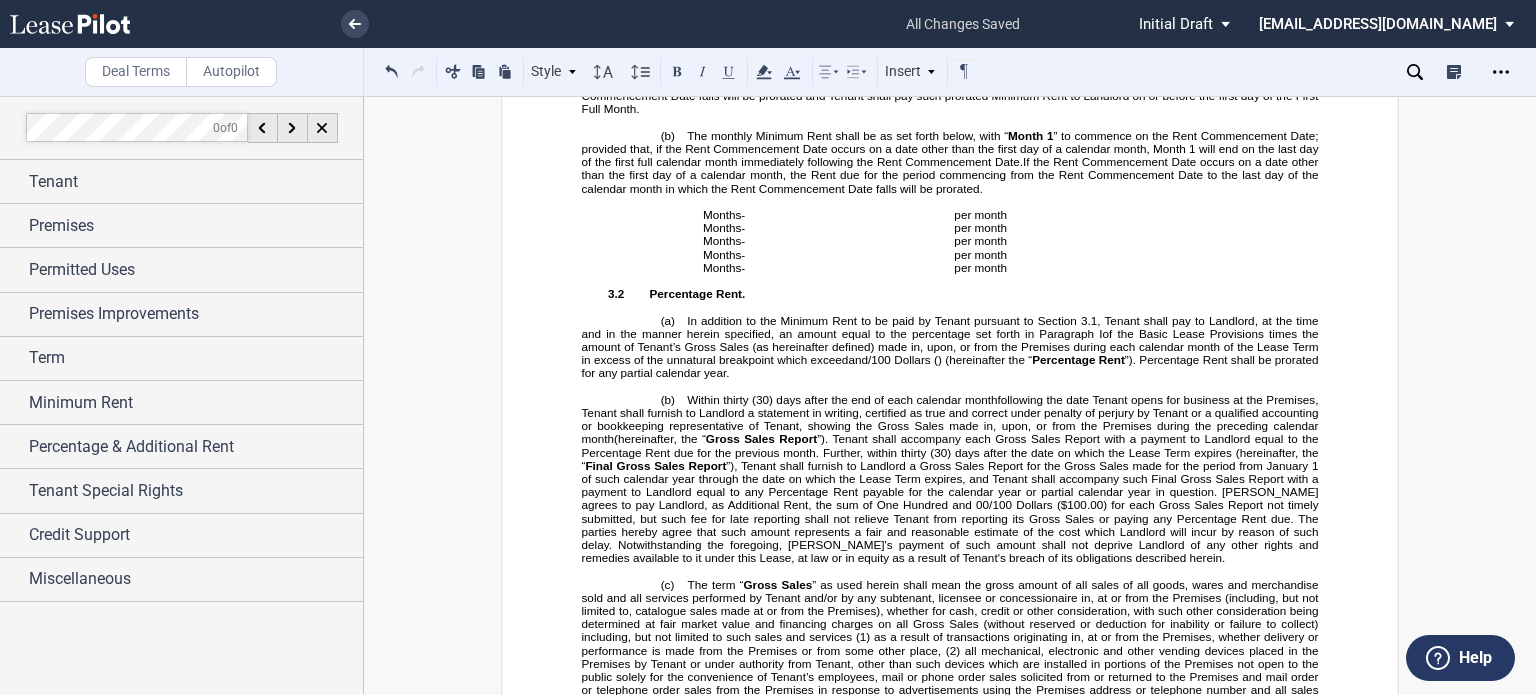 scroll, scrollTop: 3546, scrollLeft: 0, axis: vertical 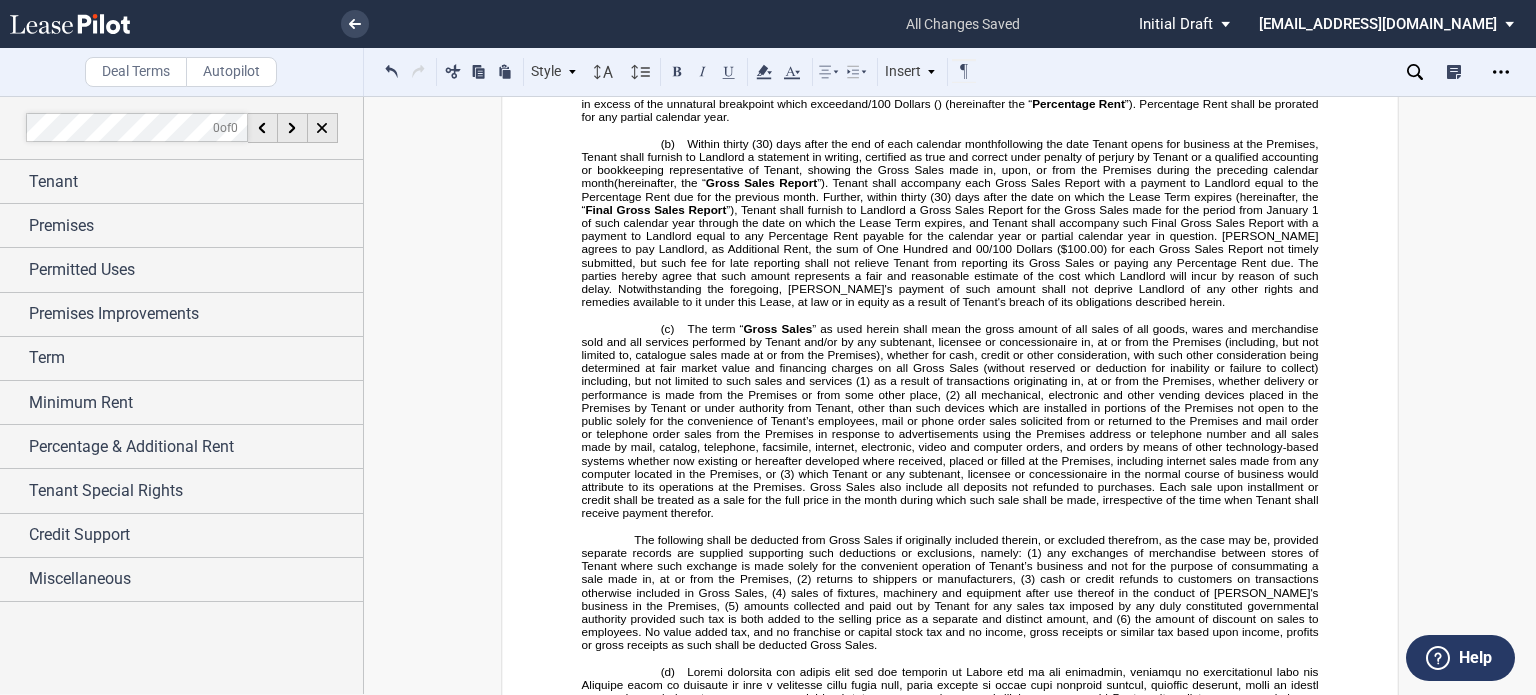 drag, startPoint x: 881, startPoint y: 288, endPoint x: 899, endPoint y: 307, distance: 26.172504 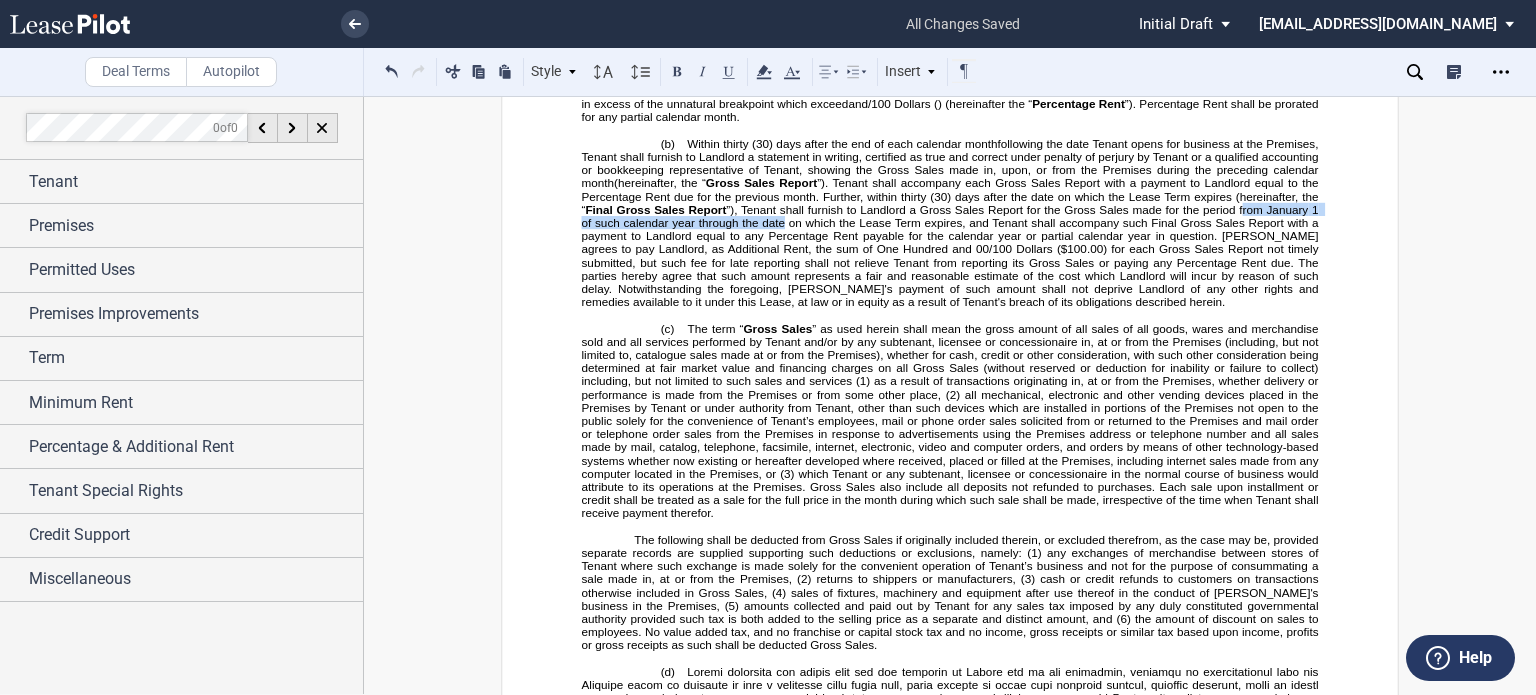 drag, startPoint x: 1236, startPoint y: 387, endPoint x: 780, endPoint y: 401, distance: 456.21487 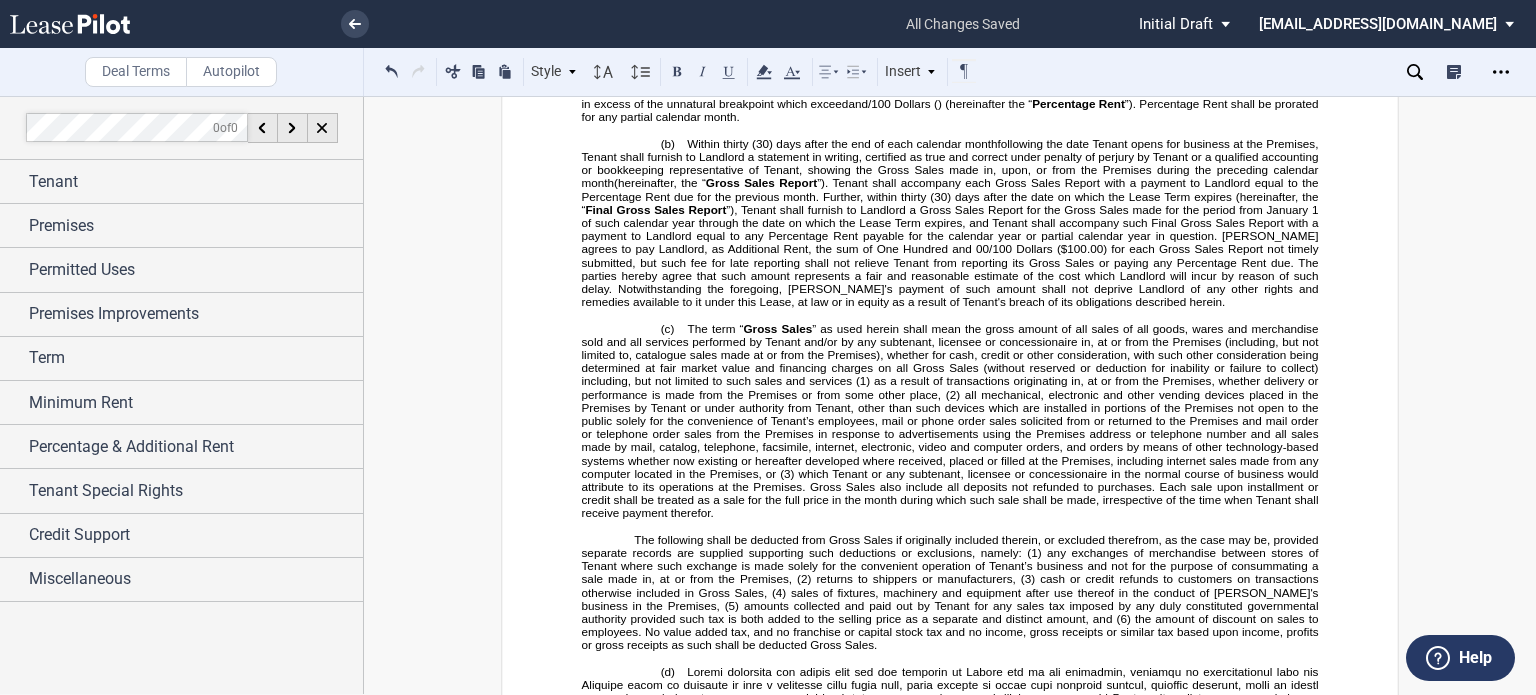 click on "”), Tenant shall furnish to Landlord a Gross Sales Report for the Gross Sales made for the period from January" at bounding box center [1017, 209] 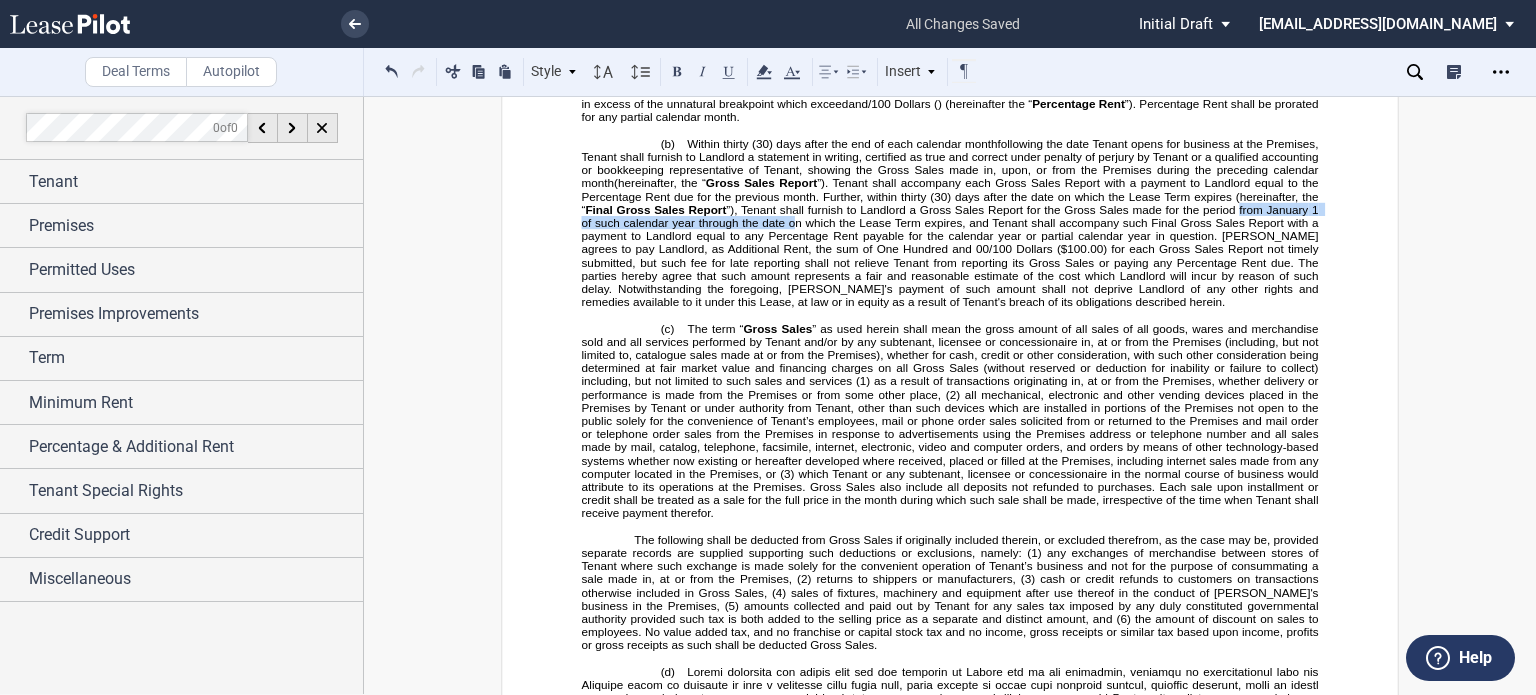 drag, startPoint x: 1233, startPoint y: 384, endPoint x: 788, endPoint y: 401, distance: 445.32462 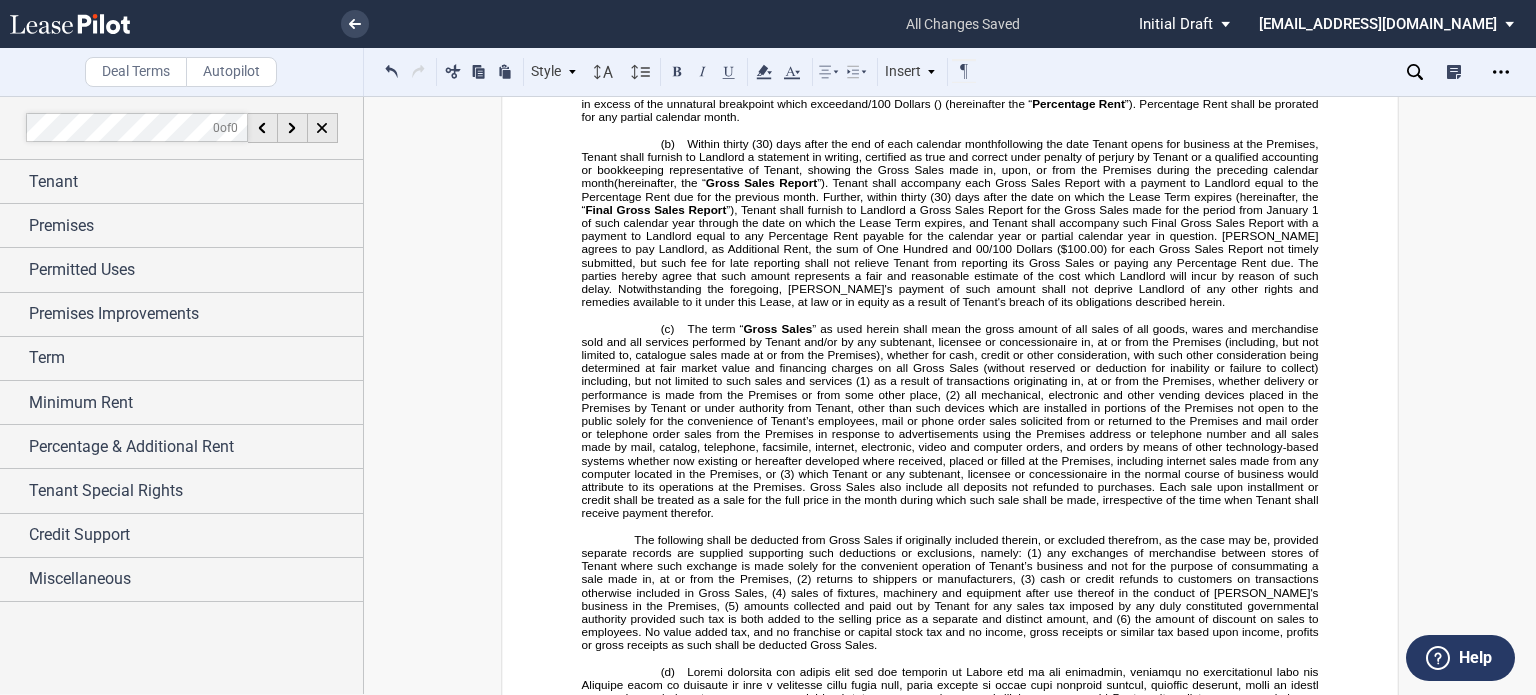 click on "1 of such calendar year through the date on which the Lease Term expires, and Tenant shall accompany such Final Gross Sales Report with a payment to Landlord equal to any Percentage Rent payable for the calendar year or partial calendar year in question. [PERSON_NAME] agrees to pay Landlord, as Additional Rent, the sum of One Hundred and 00/100 Dollars" at bounding box center (952, 229) 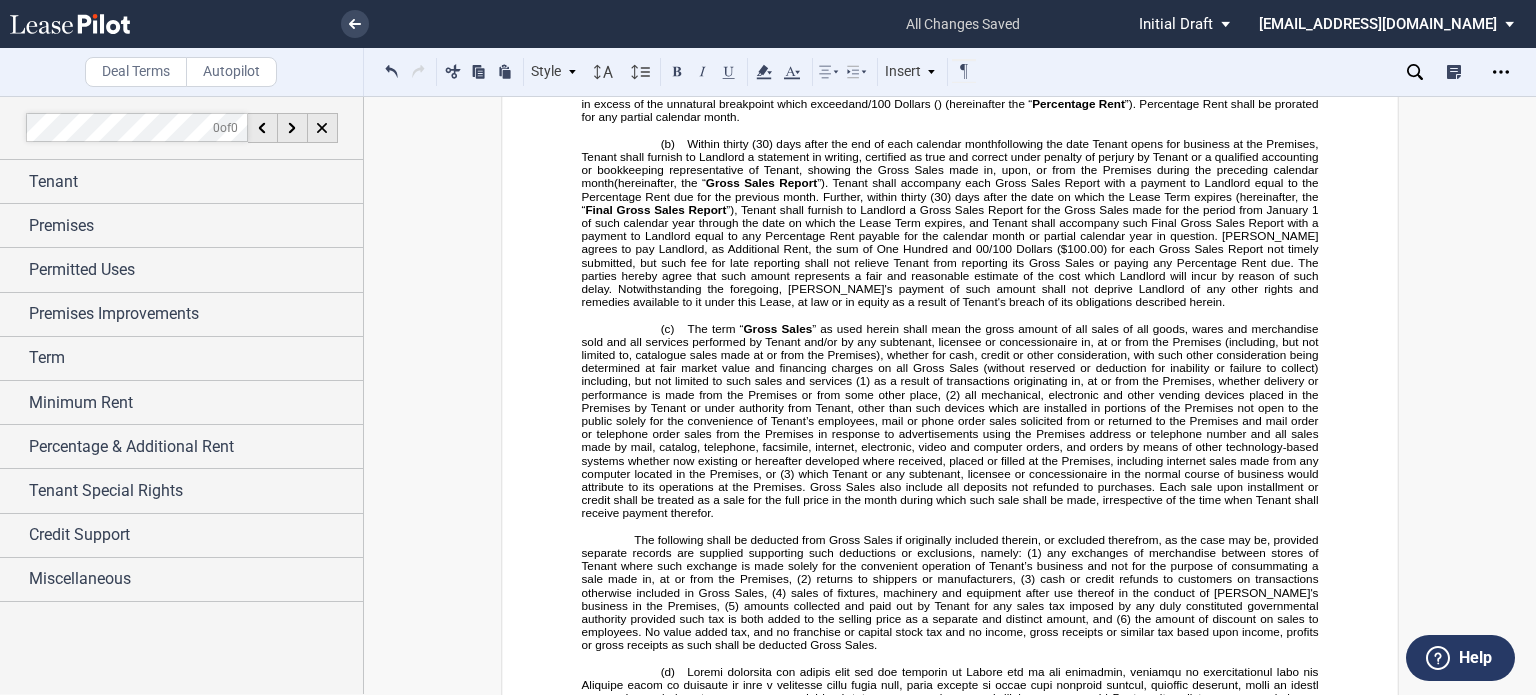 click on "1 of such calendar year through the date on which the Lease Term expires, and Tenant shall accompany such Final Gross Sales Report with a payment to Landlord equal to any Percentage Rent payable for the calendar month or partial calendar year in question. [PERSON_NAME] agrees to pay Landlord, as Additional Rent, the sum of One Hundred and 00/100 Dollars" at bounding box center (952, 229) 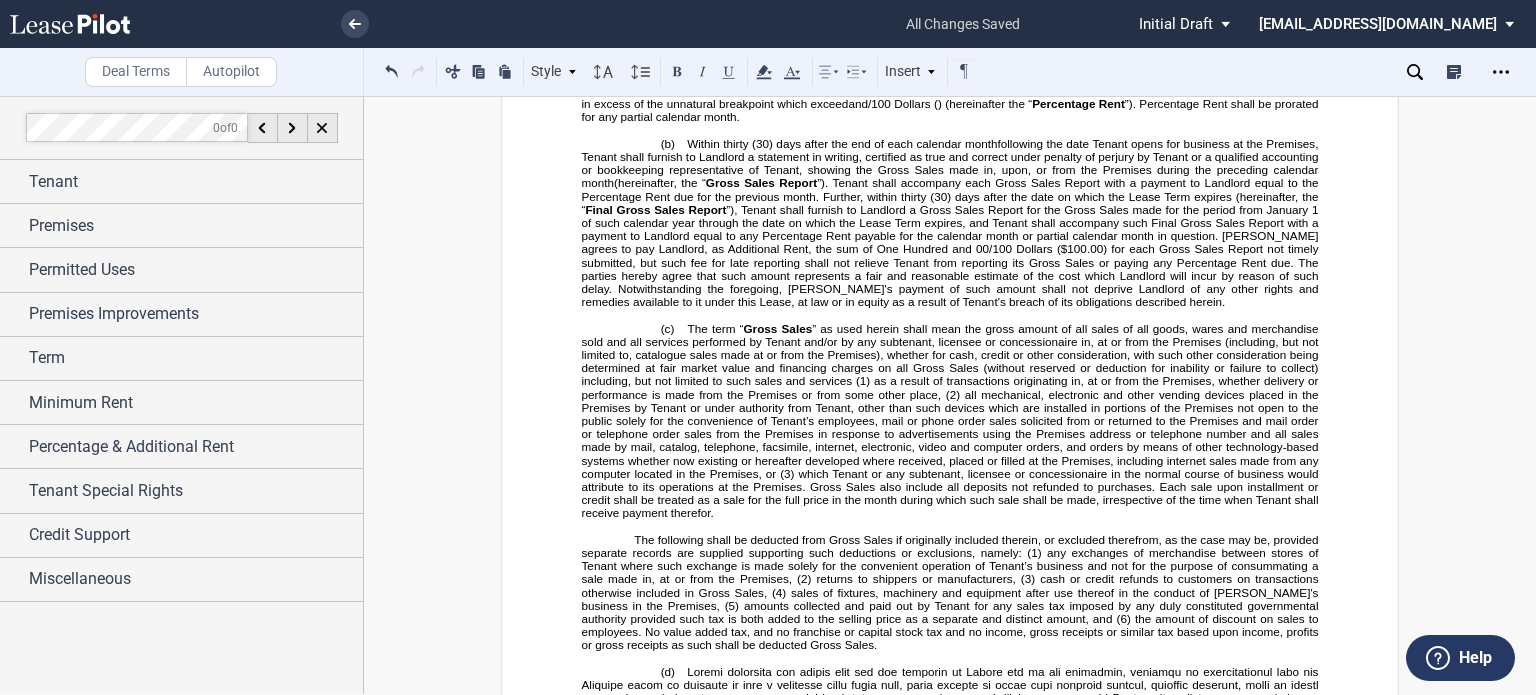 click on "”), Tenant shall furnish to Landlord a Gross Sales Report for the Gross Sales made for the period from January" at bounding box center (1017, 209) 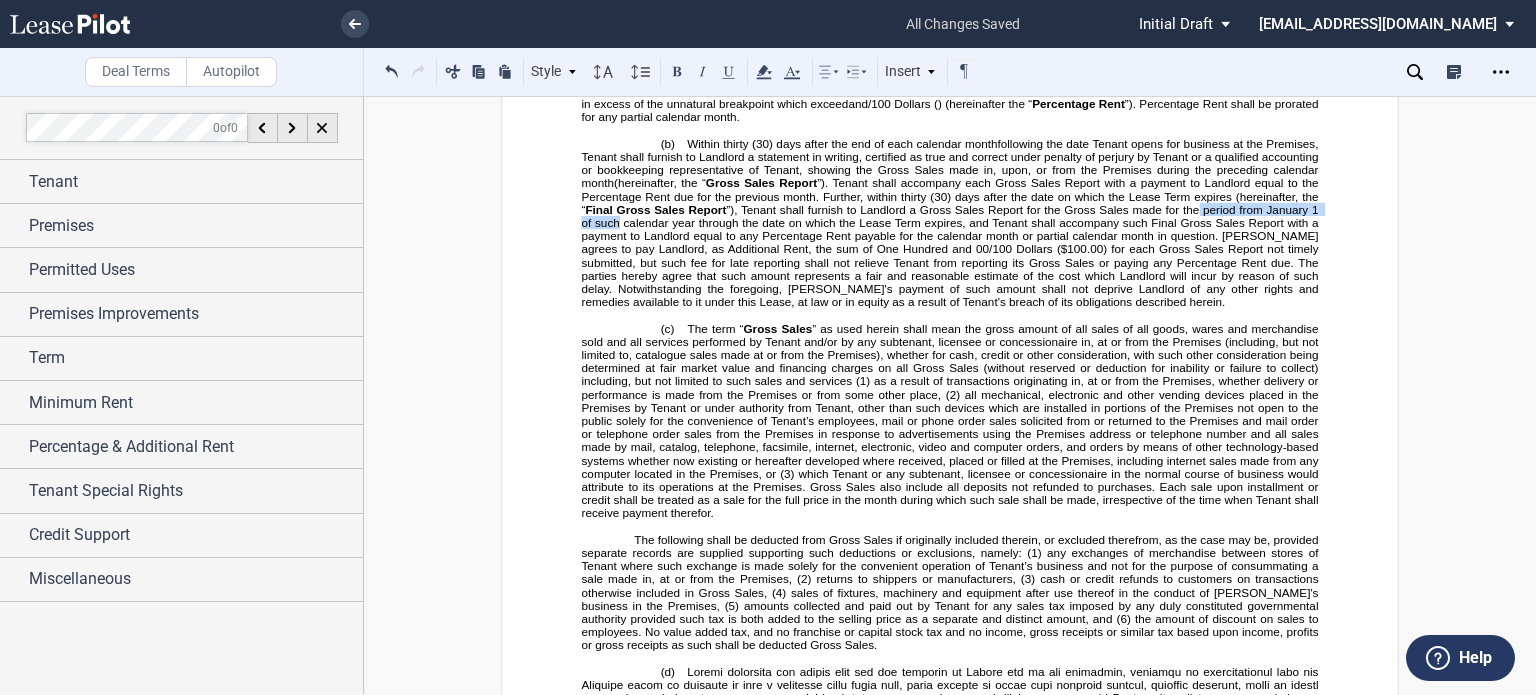 drag, startPoint x: 1196, startPoint y: 386, endPoint x: 855, endPoint y: 497, distance: 358.6112 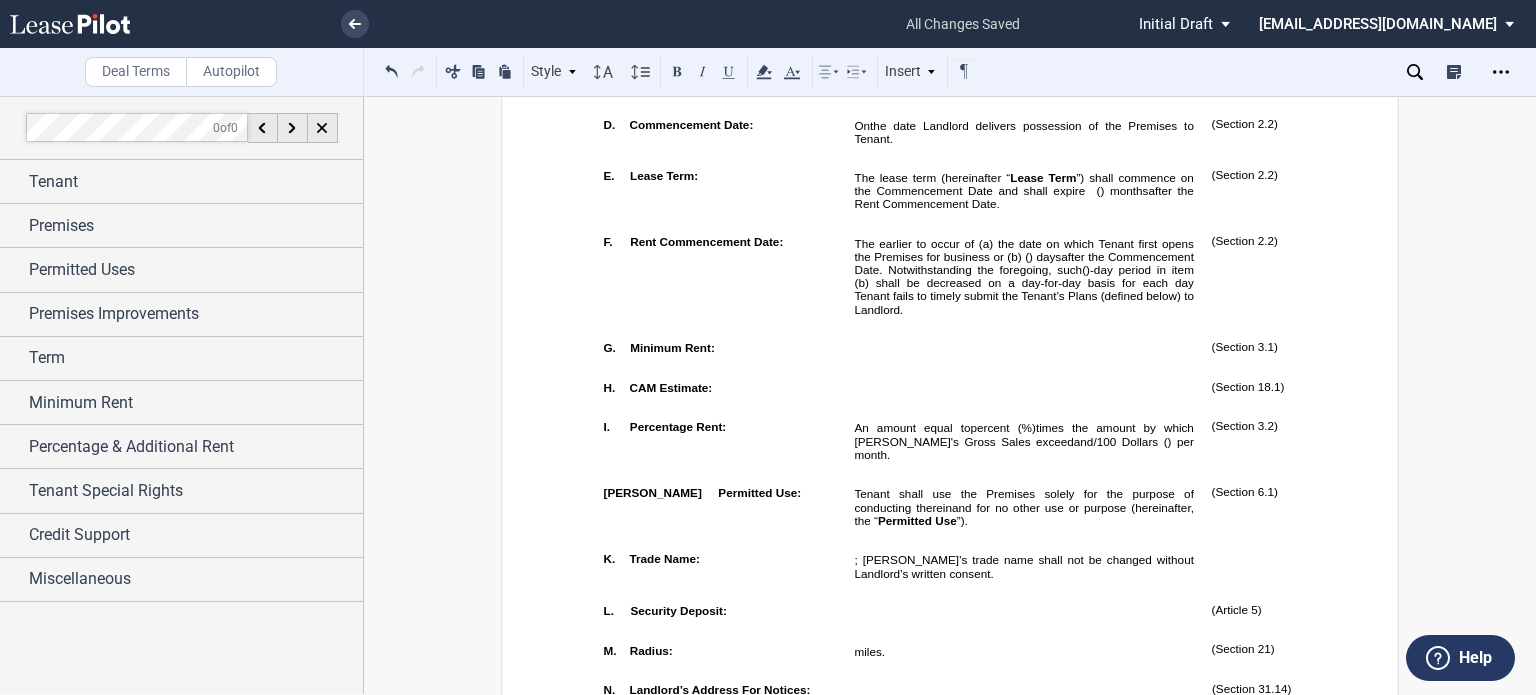 scroll, scrollTop: 1192, scrollLeft: 0, axis: vertical 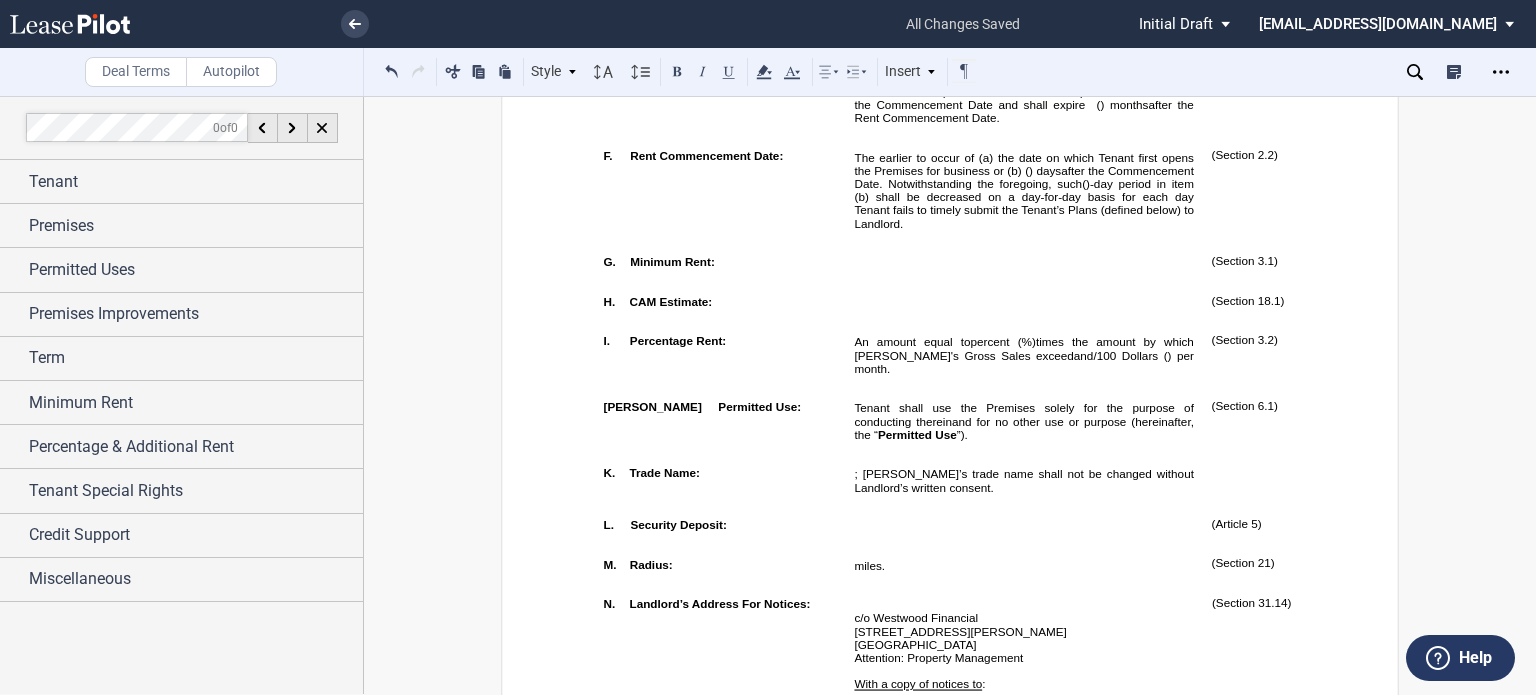 click on "and for no other use or purpose (hereinafter, the “" at bounding box center [1025, 427] 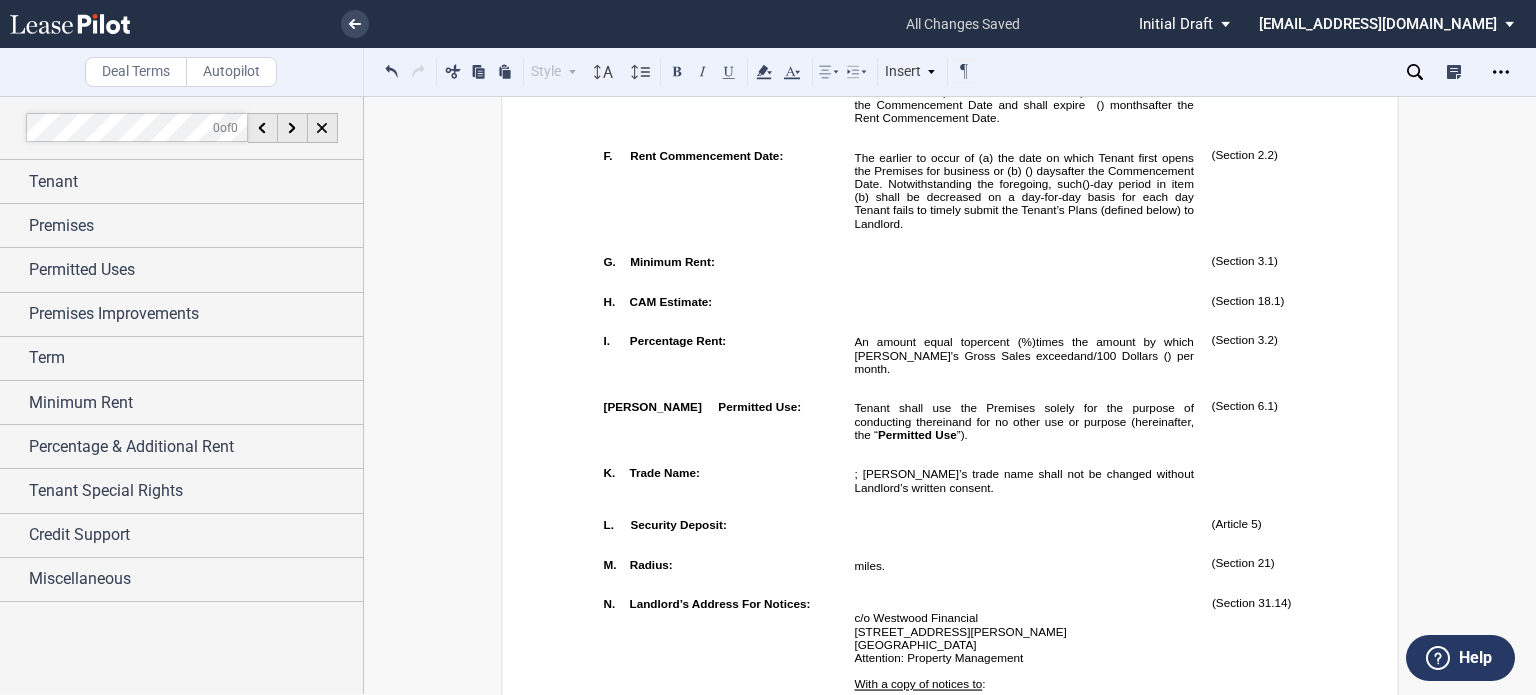 click on "﻿" at bounding box center [1272, 484] 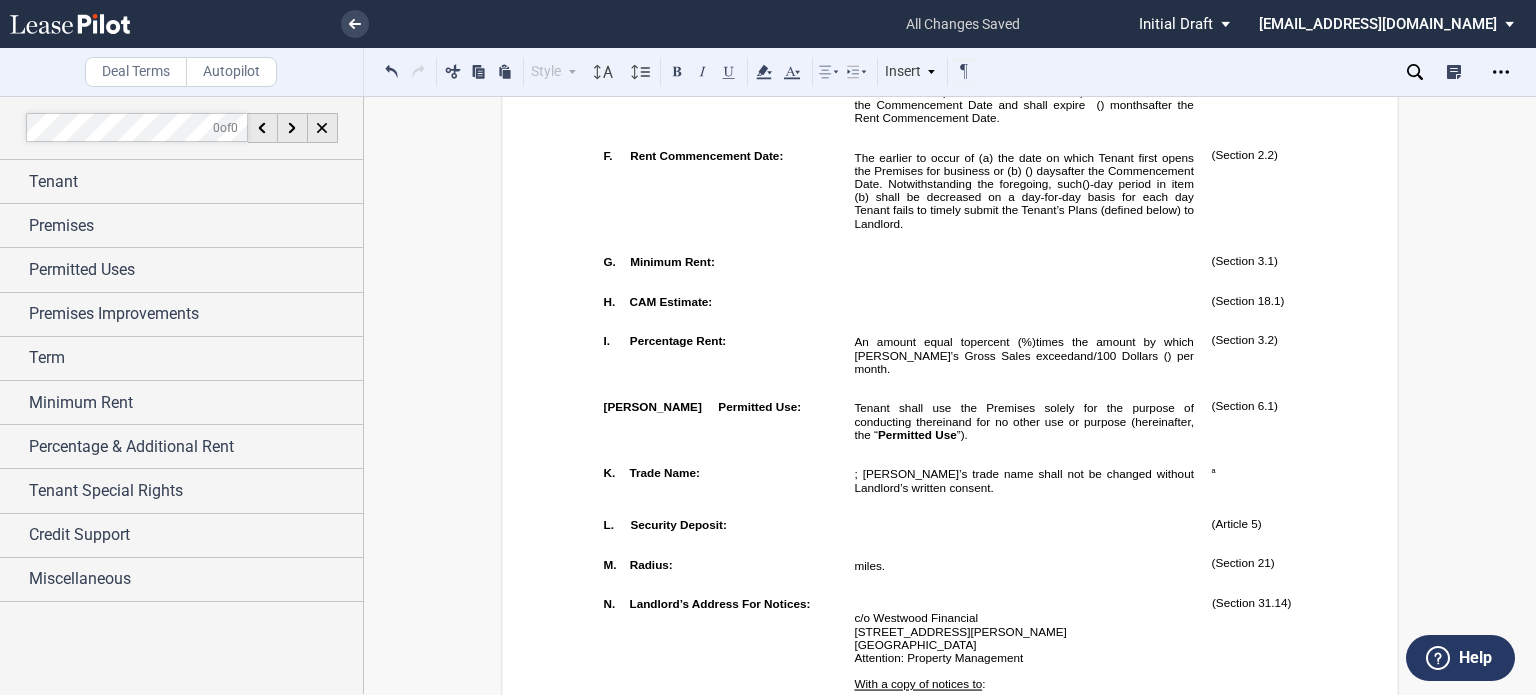 type 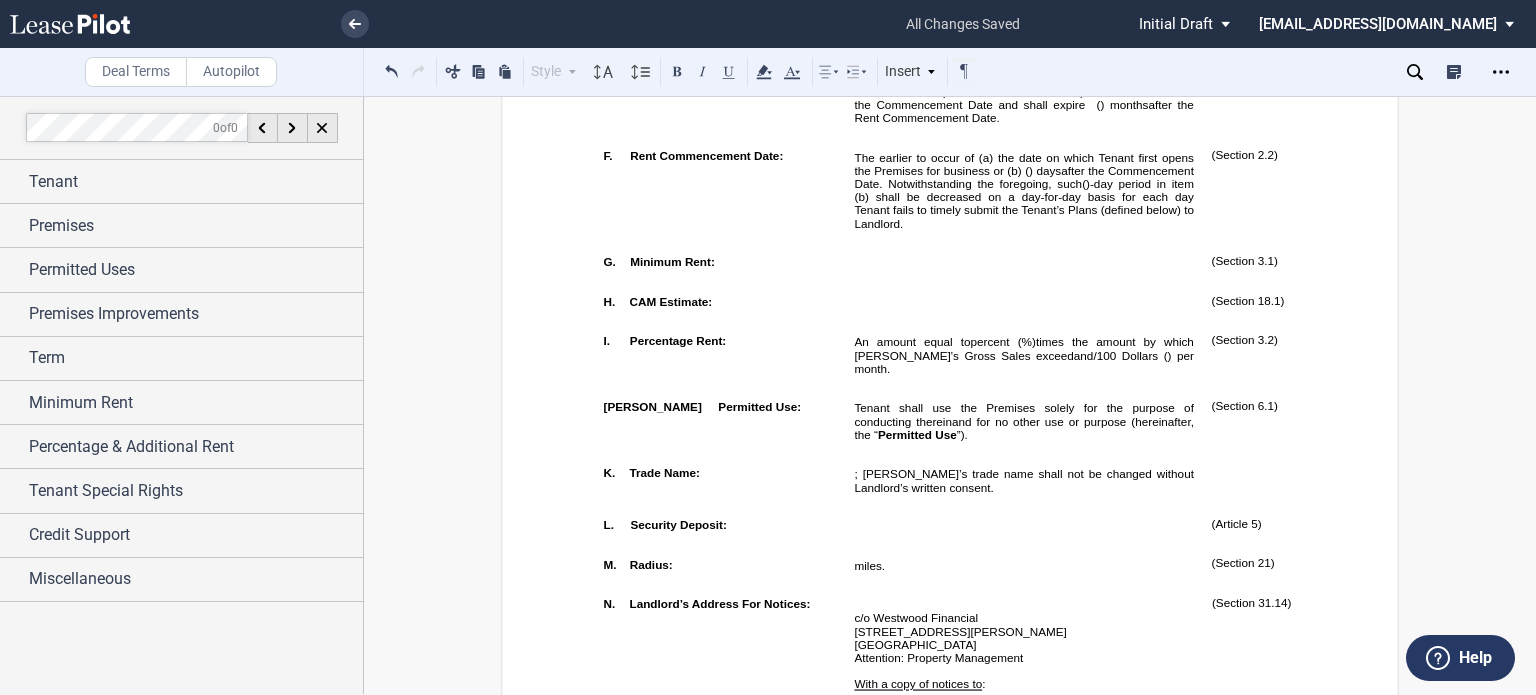 click on "and for no other use or purpose (hereinafter, the “" at bounding box center [1025, 427] 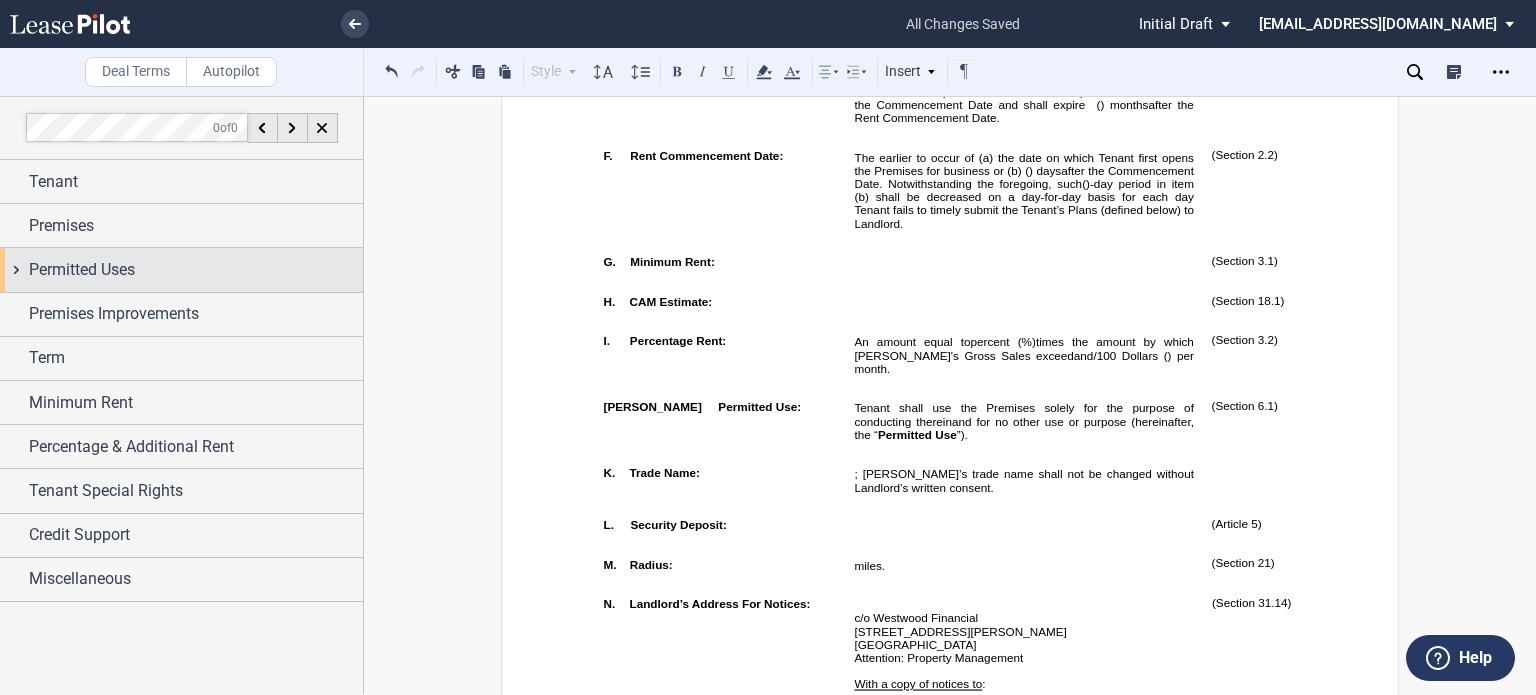 click on "Permitted Uses" at bounding box center [82, 270] 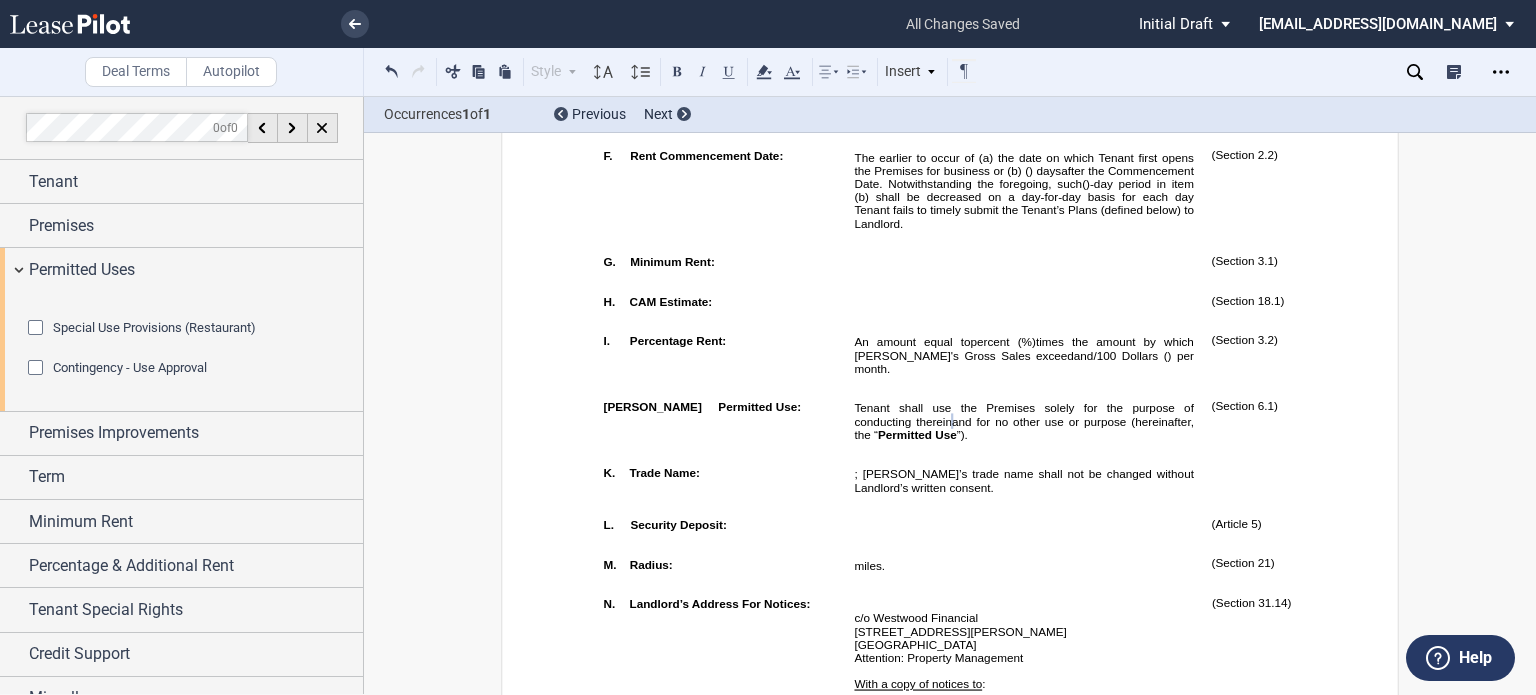 click on "﻿
﻿
﻿
﻿
﻿
﻿
﻿
﻿
﻿
﻿
﻿
﻿
﻿
﻿
﻿
﻿
﻿
﻿
﻿
SHOPPING CENTER LEASE
﻿
﻿
﻿
LANDLORD:
﻿ ﻿ ,
﻿ ﻿   ﻿ ﻿   ﻿ ﻿
AND
﻿ ﻿ ,
﻿ ﻿   ﻿ ﻿   ﻿ ﻿
﻿
﻿
TENANT:
﻿ ," at bounding box center [950, 12676] 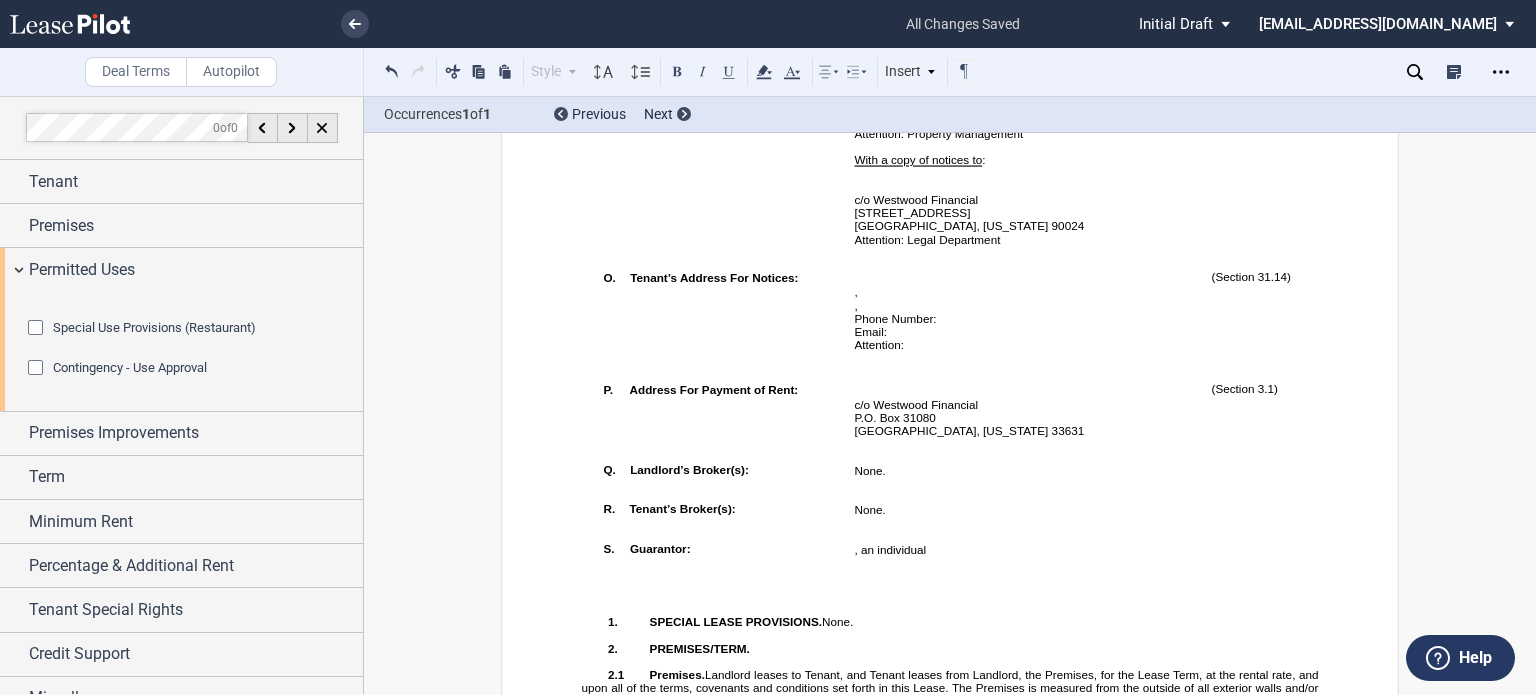scroll, scrollTop: 2240, scrollLeft: 0, axis: vertical 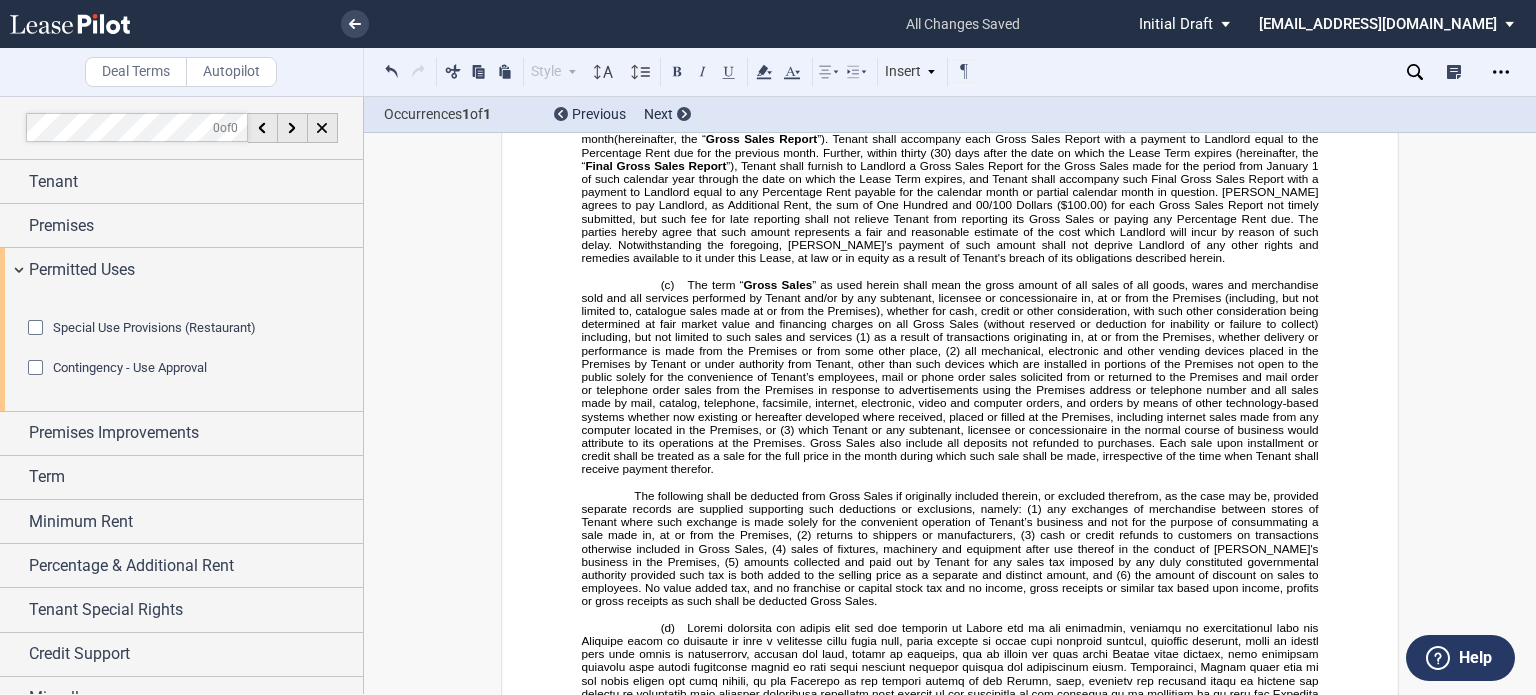 click on "”), Tenant shall furnish to Landlord a Gross Sales Report for the Gross Sales made for the period from January" at bounding box center [1017, 165] 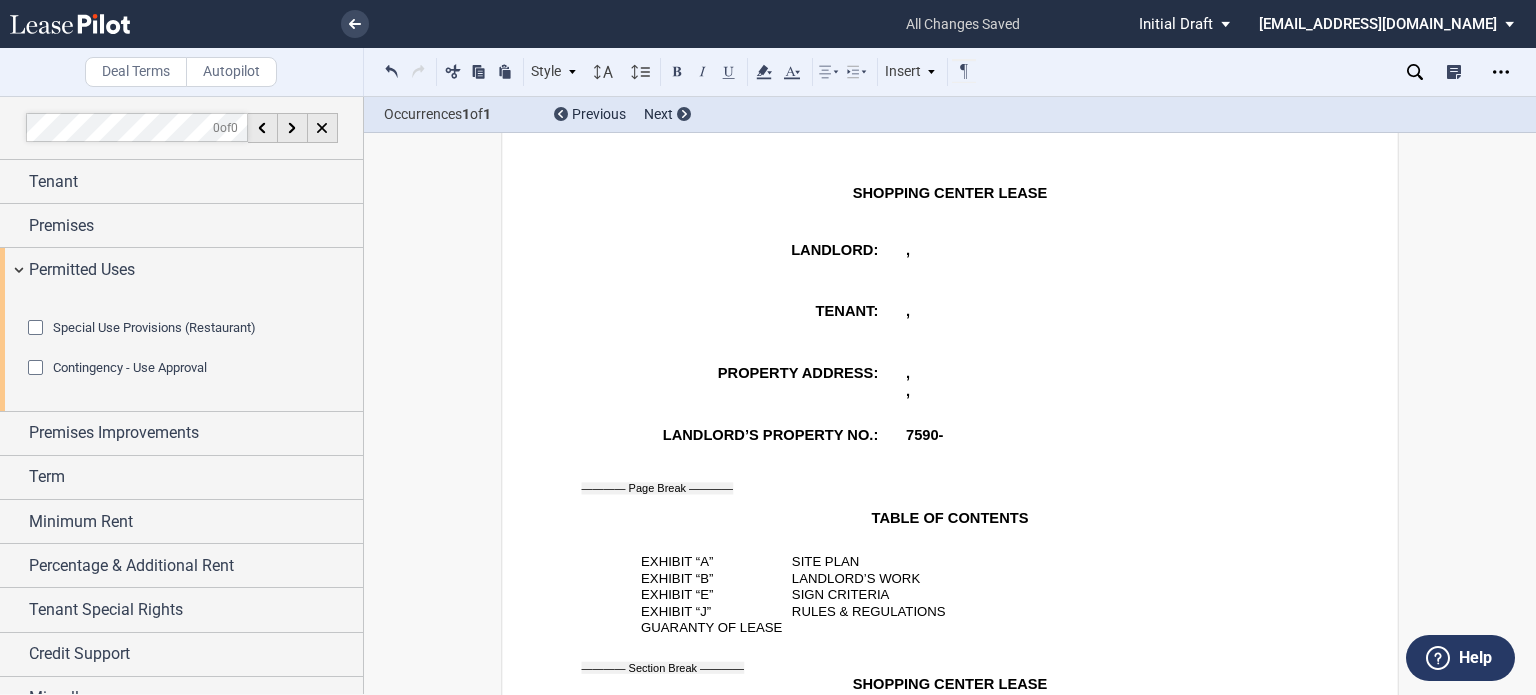 scroll, scrollTop: 0, scrollLeft: 0, axis: both 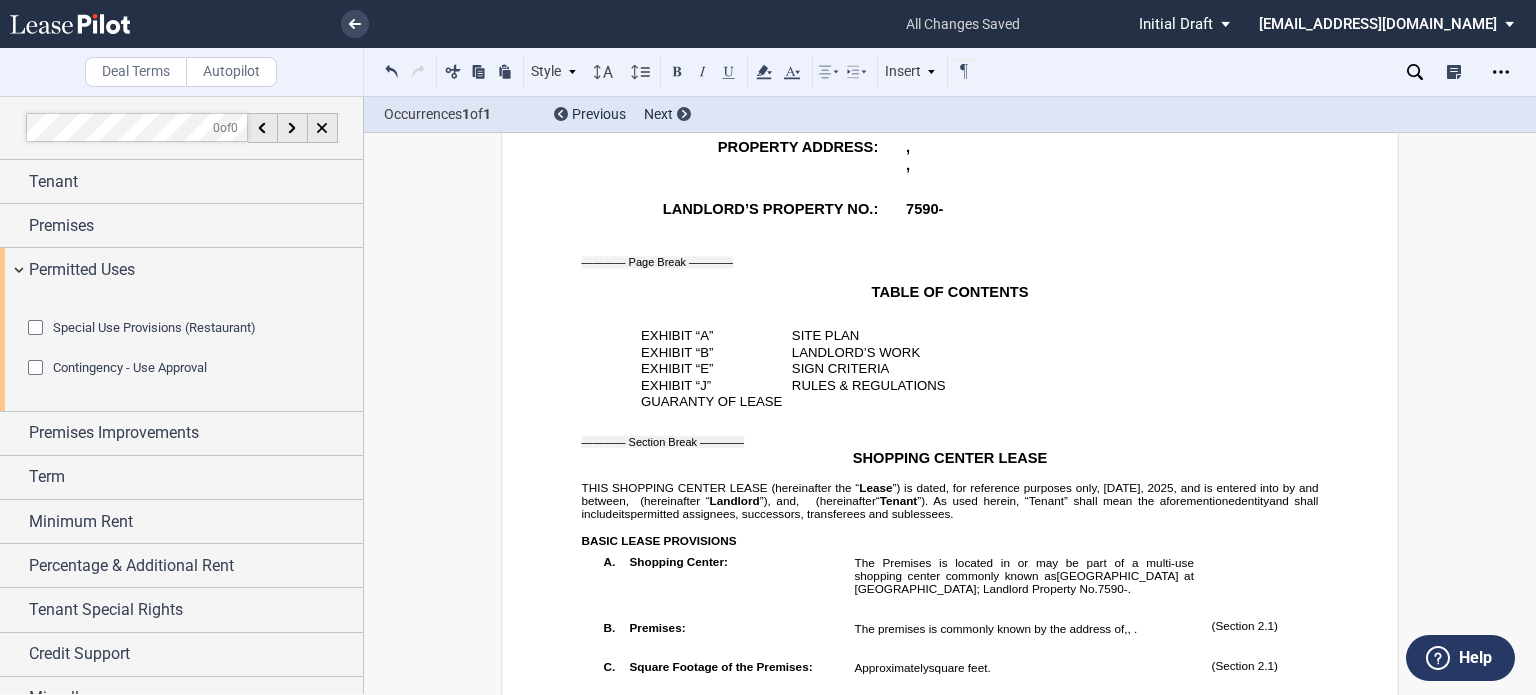 click on "Occurrences  1  of  1
Previous
Next" at bounding box center (950, 115) 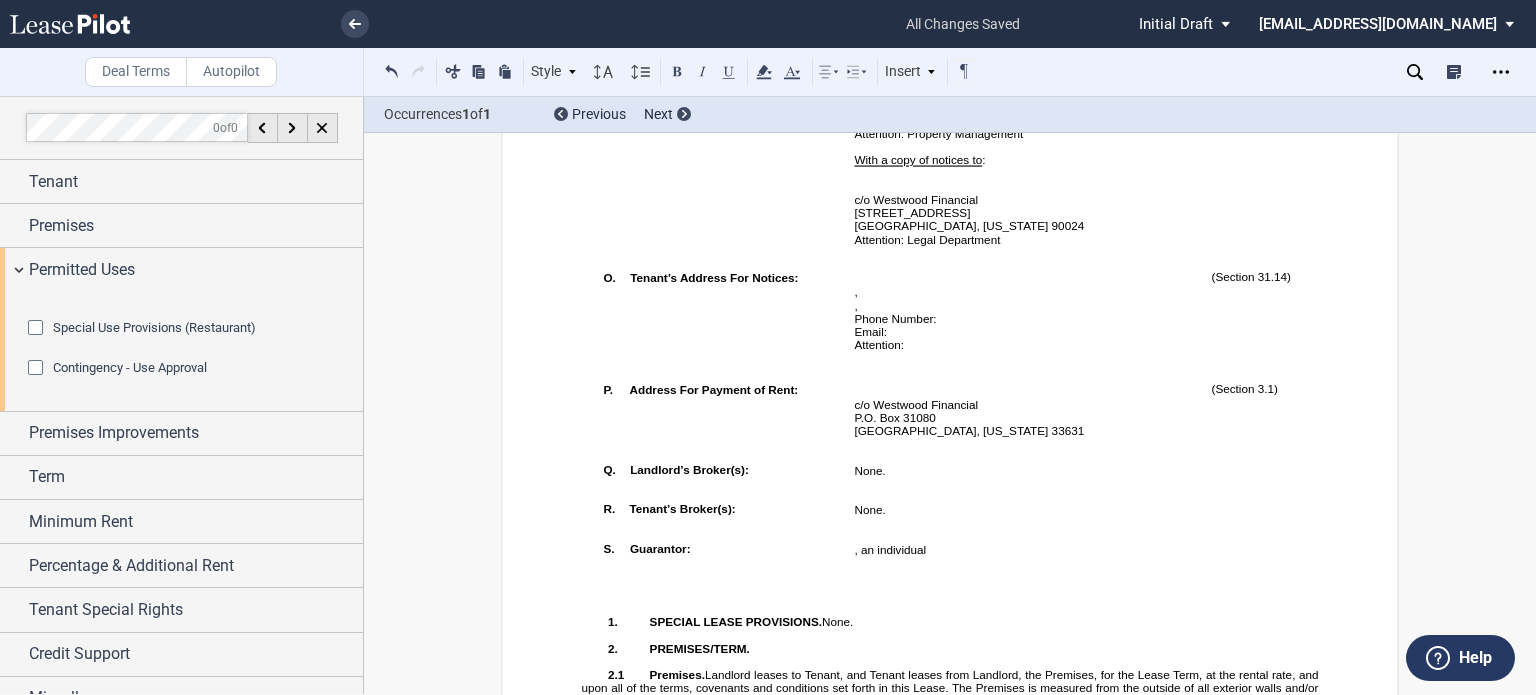 scroll, scrollTop: 2621, scrollLeft: 0, axis: vertical 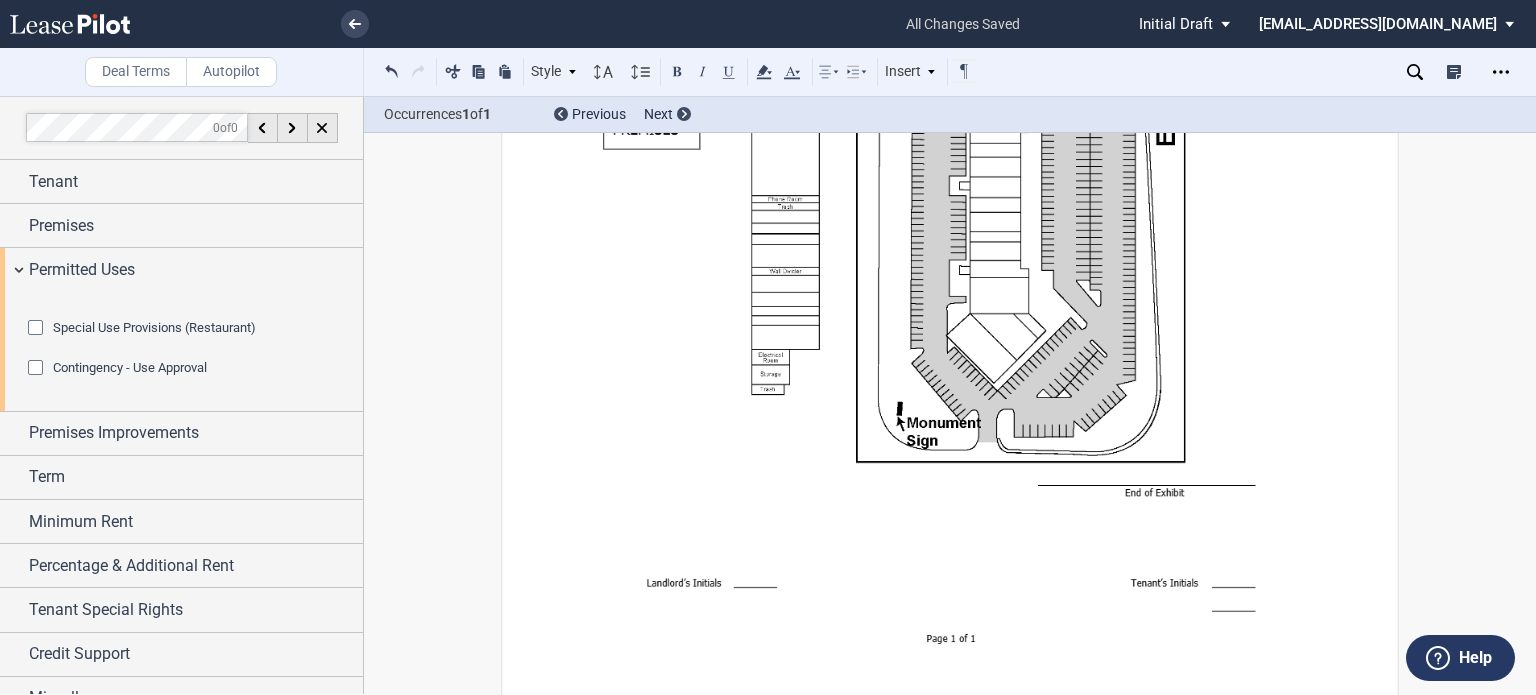 click on "______________________" at bounding box center (1064, -874) 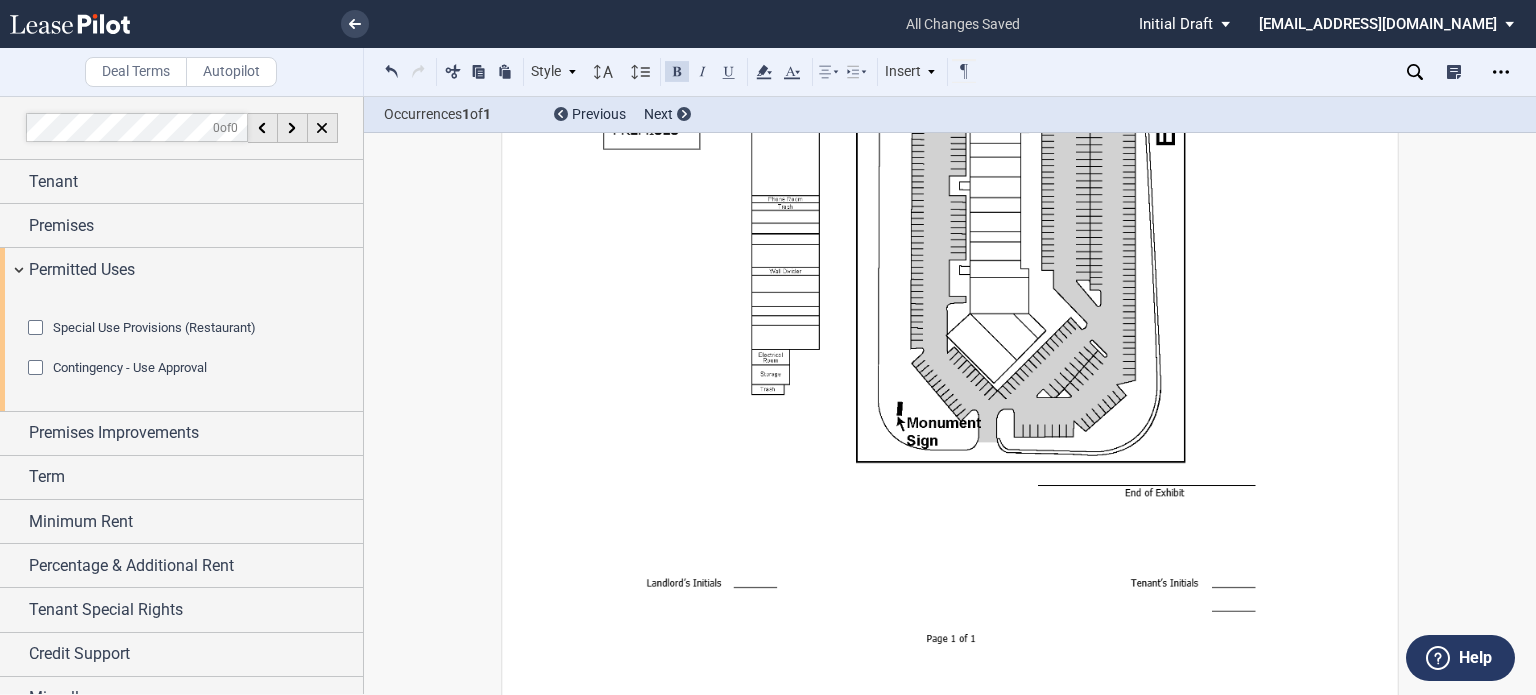 type 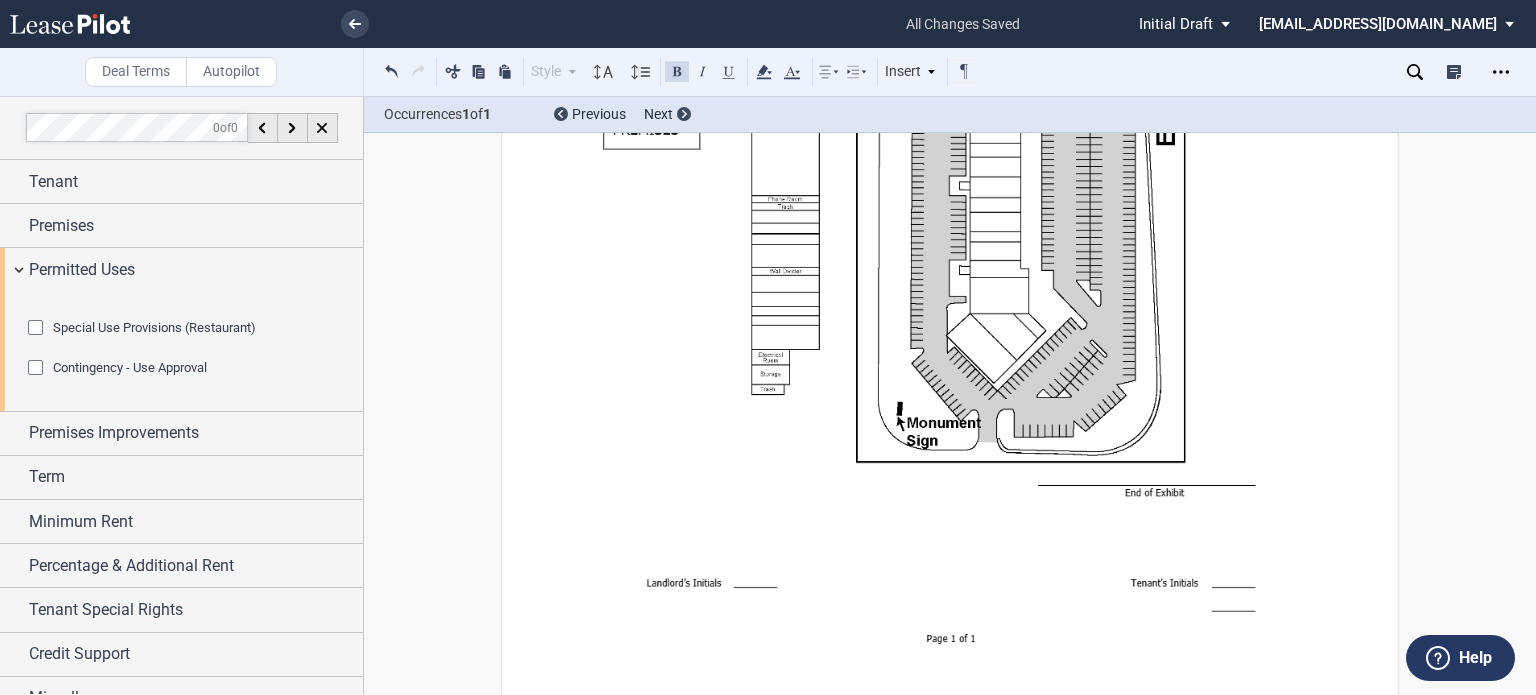 drag, startPoint x: 1112, startPoint y: 434, endPoint x: 1160, endPoint y: 427, distance: 48.507732 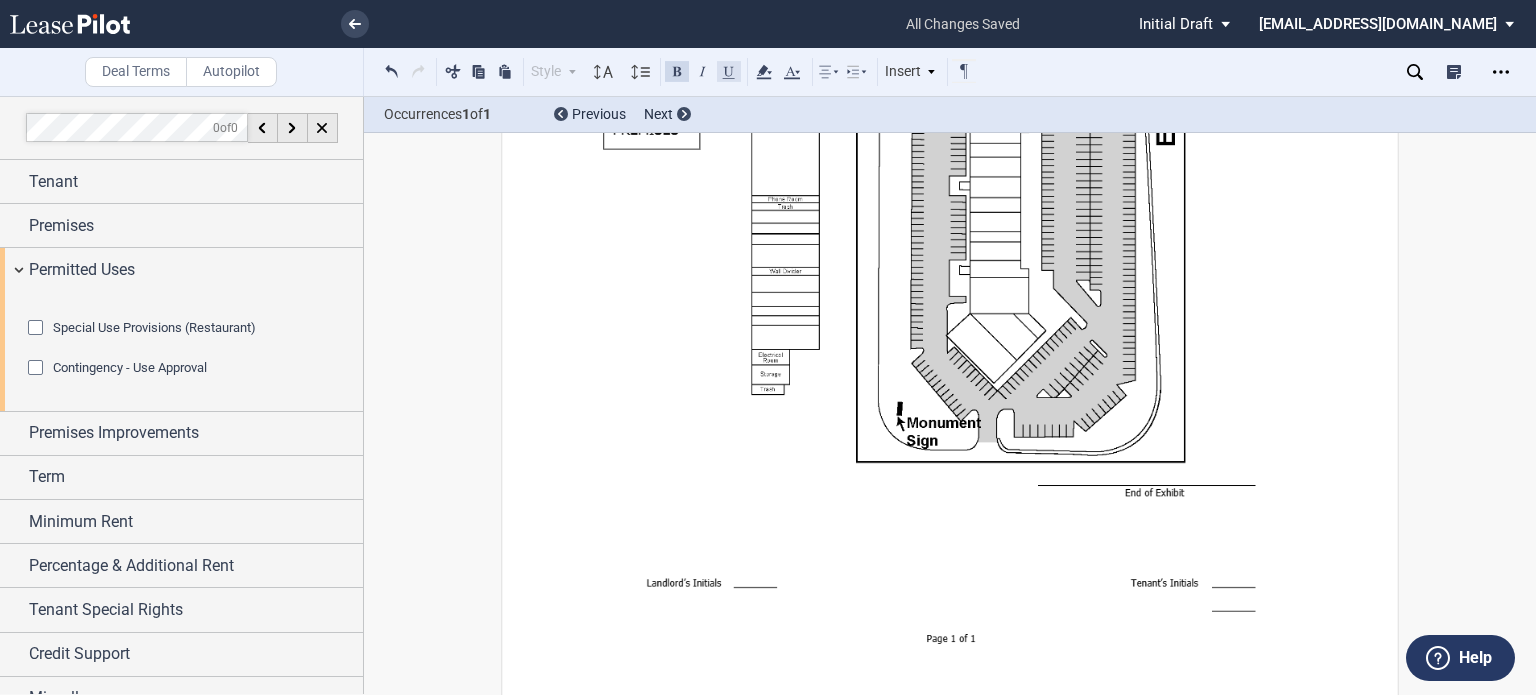 click at bounding box center (729, 71) 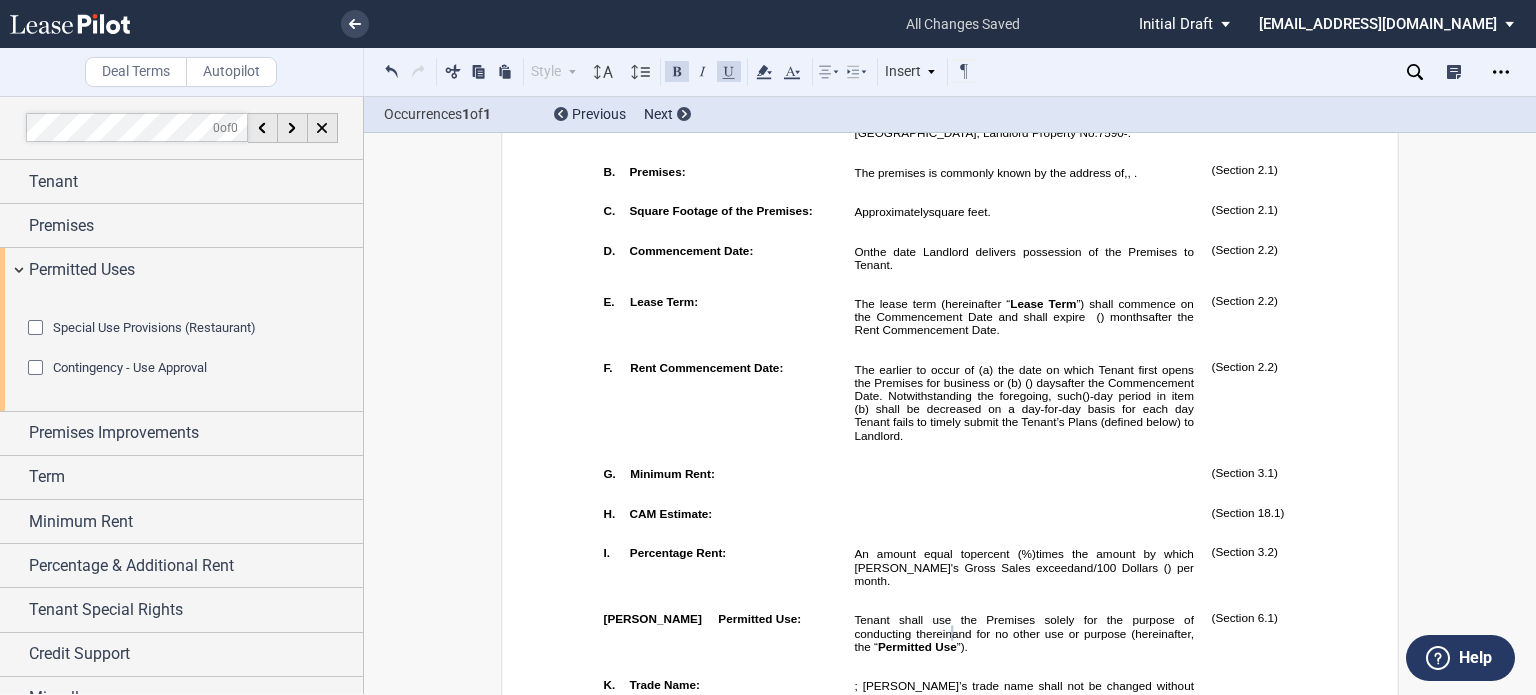 scroll, scrollTop: 638, scrollLeft: 0, axis: vertical 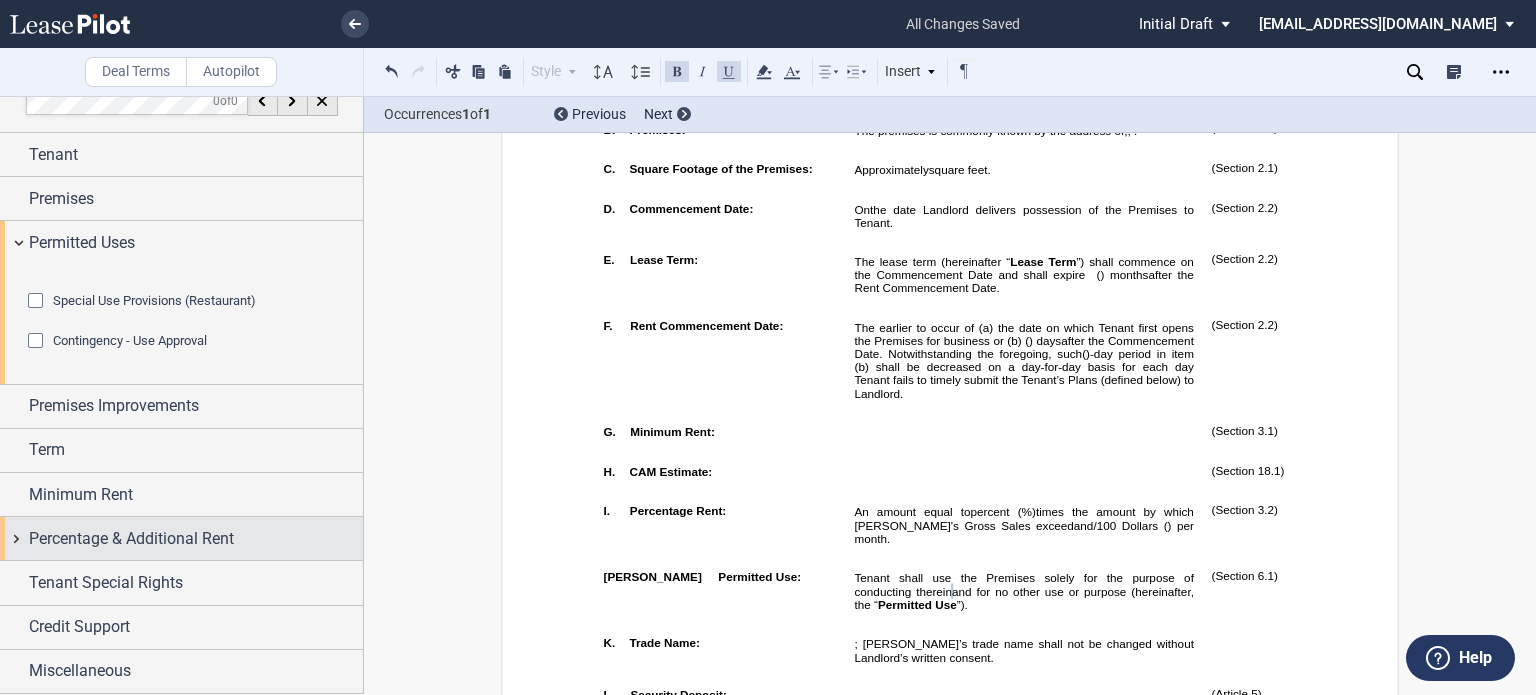 click on "Percentage & Additional Rent" at bounding box center (196, 539) 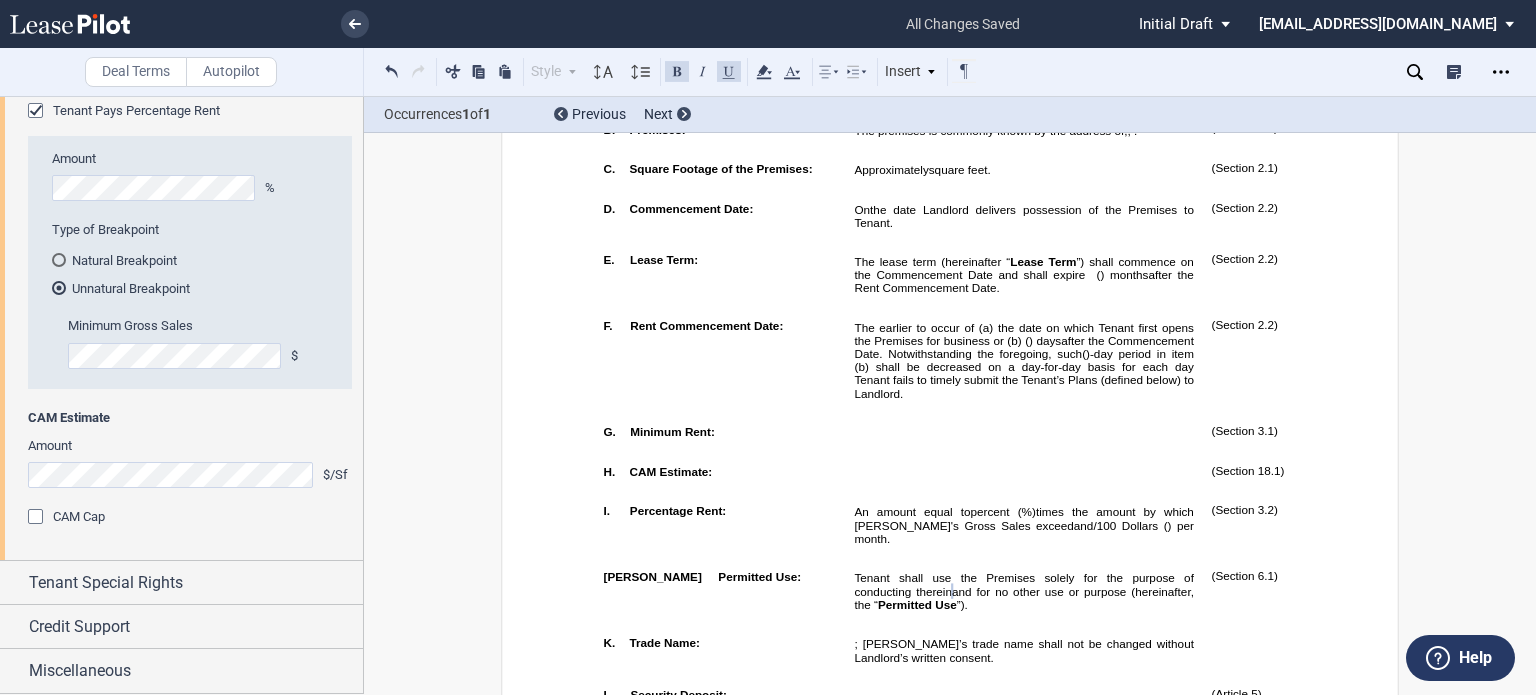 scroll, scrollTop: 691, scrollLeft: 0, axis: vertical 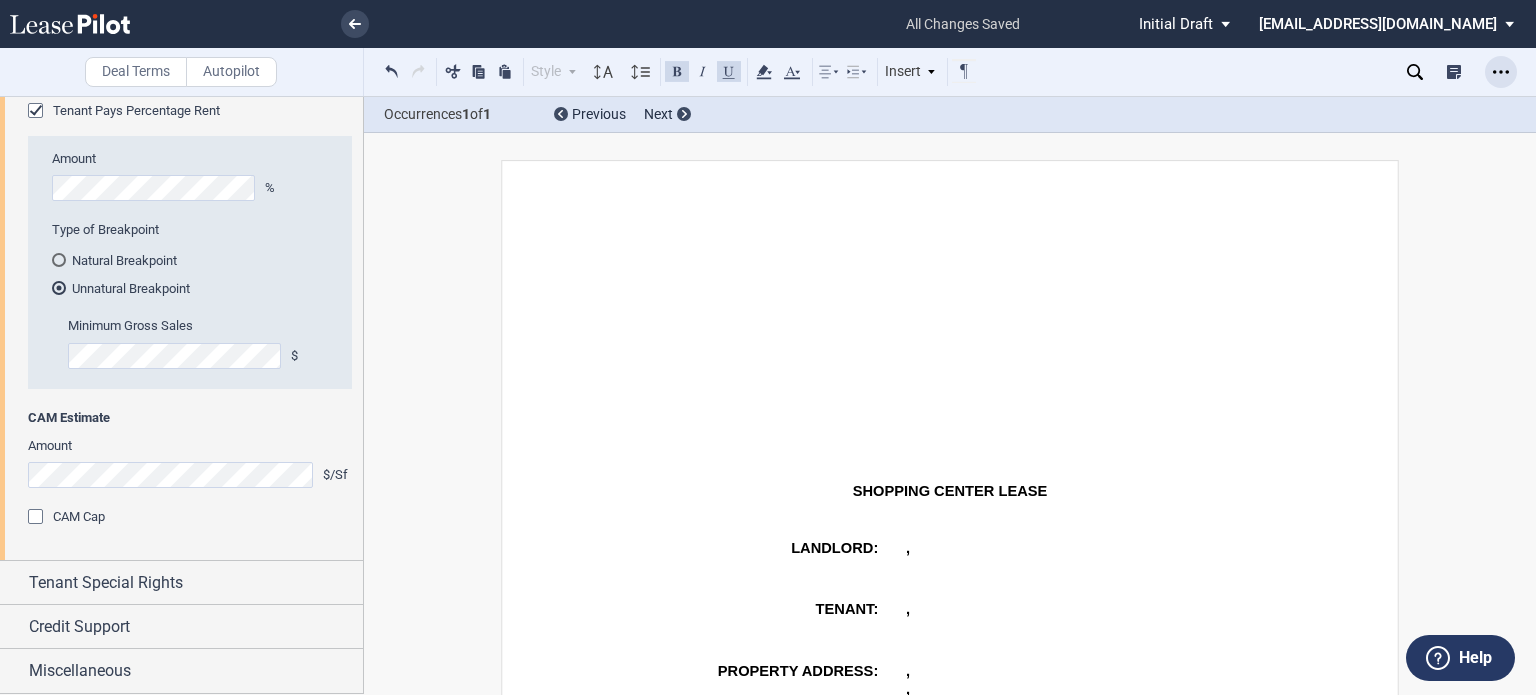 click at bounding box center [1501, 72] 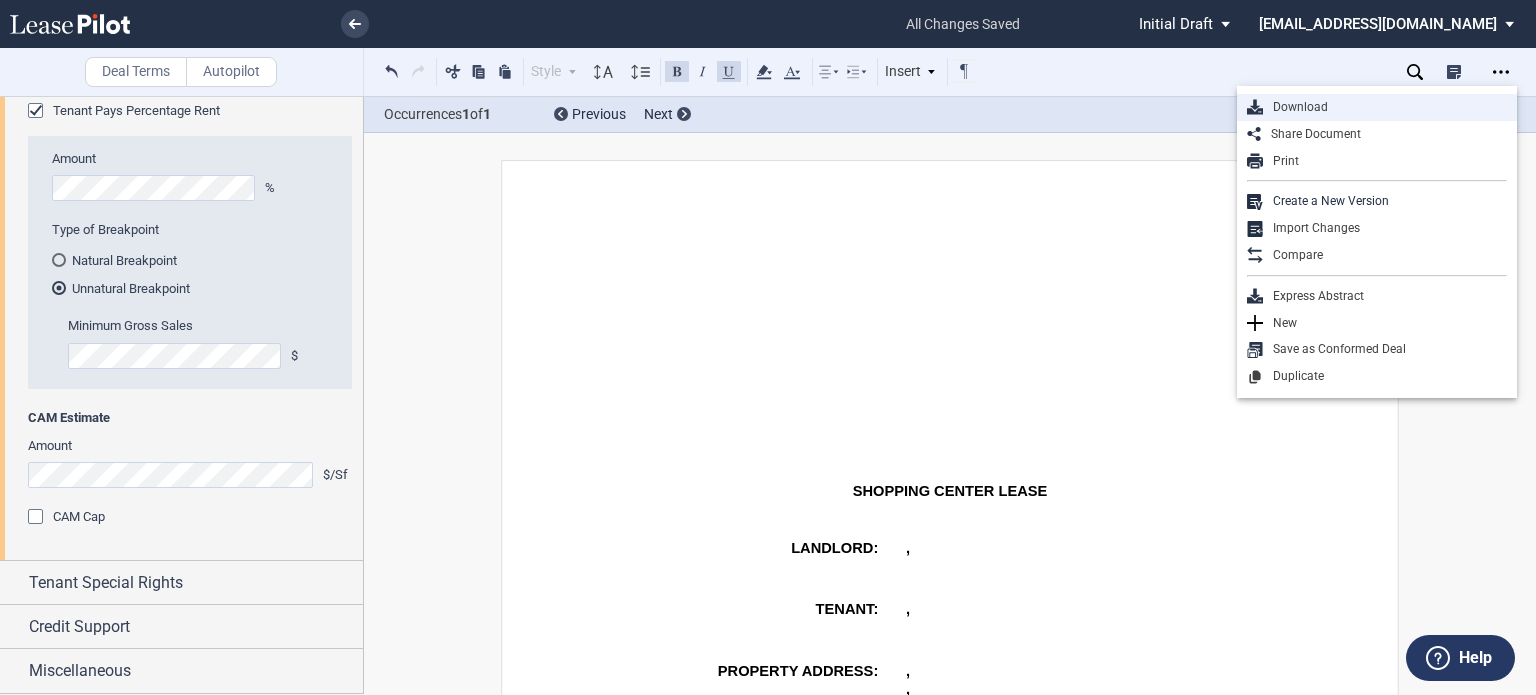 click on "Download" at bounding box center (1385, 107) 